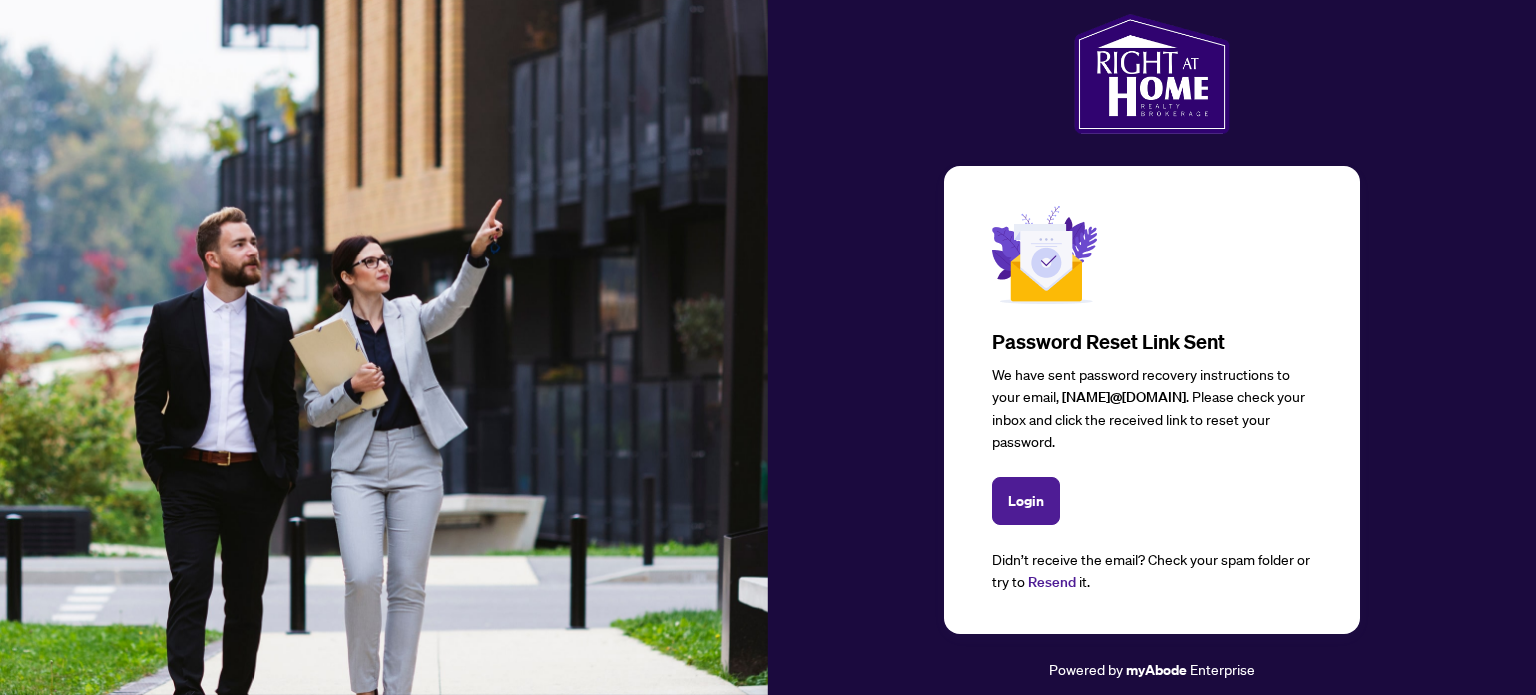 scroll, scrollTop: 0, scrollLeft: 0, axis: both 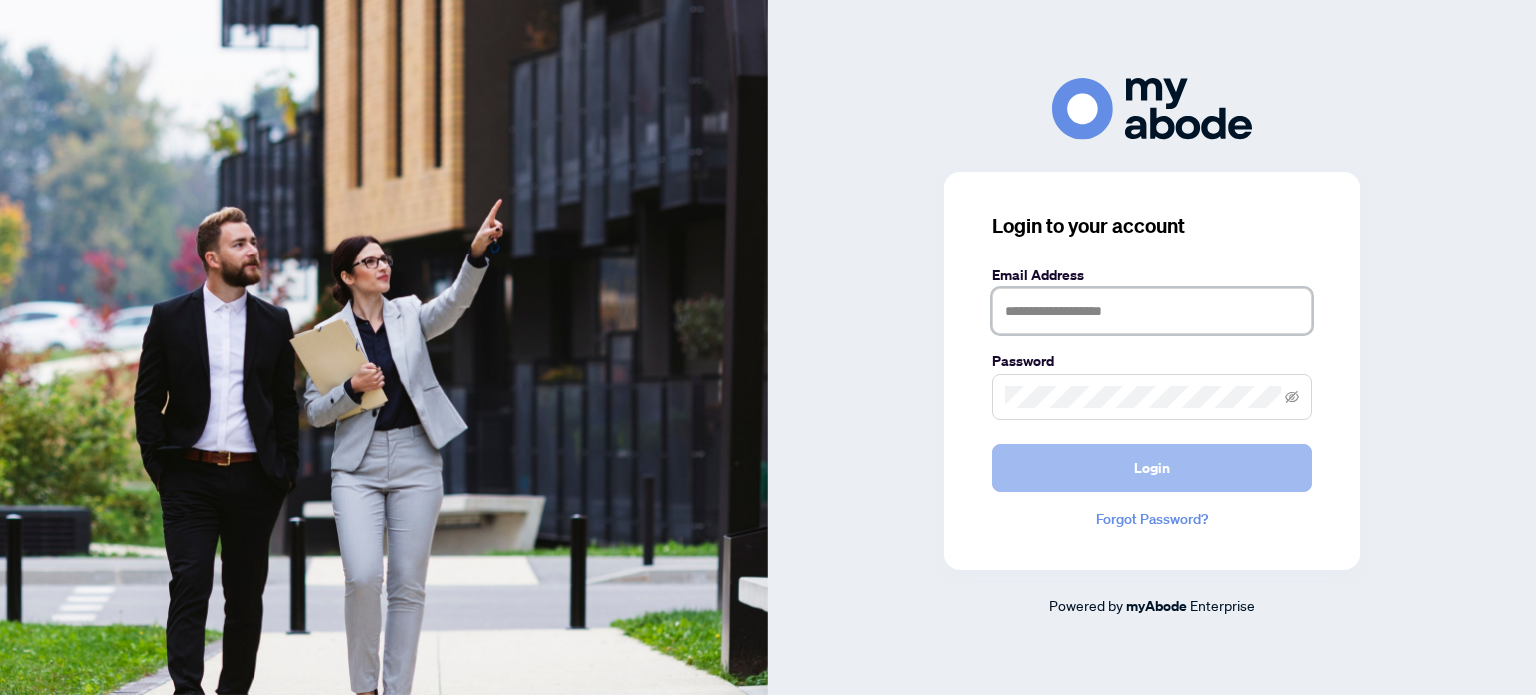 type on "**********" 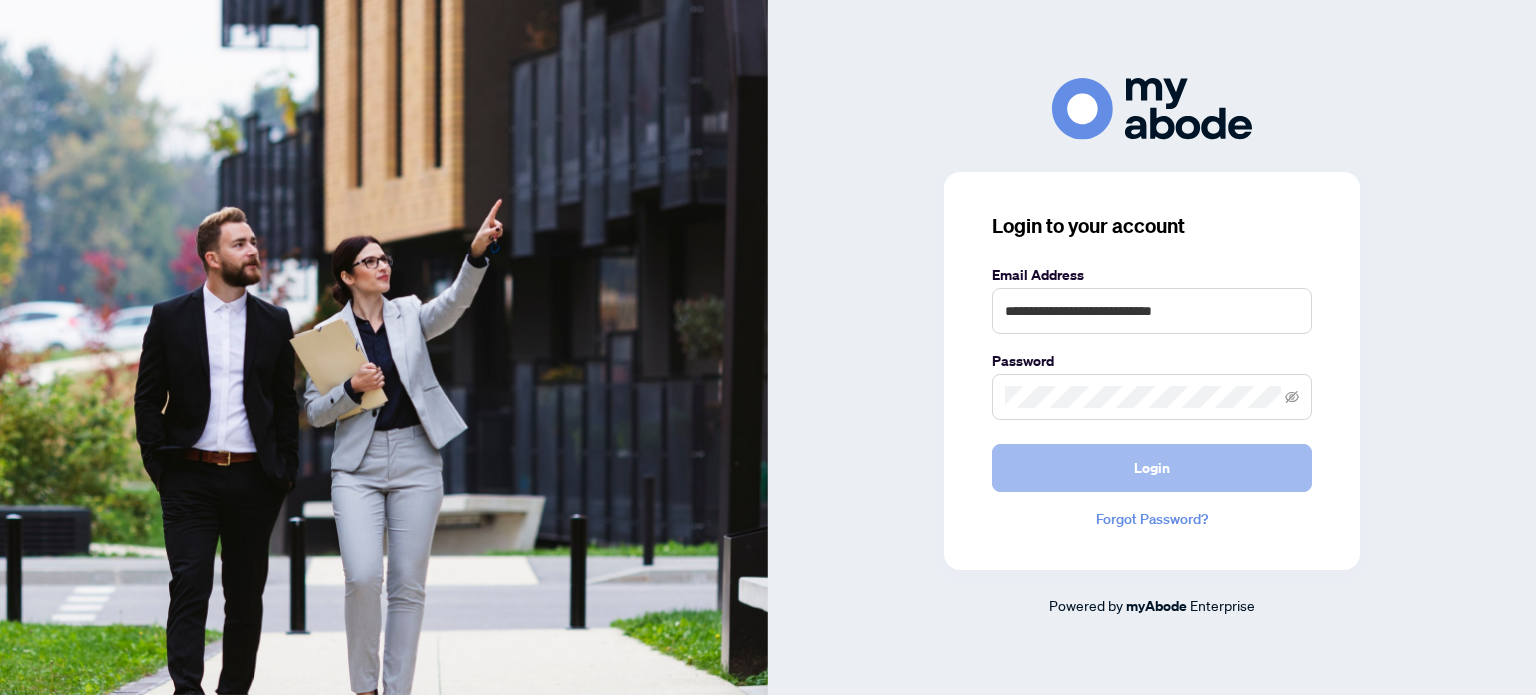 click on "Login" at bounding box center [1152, 468] 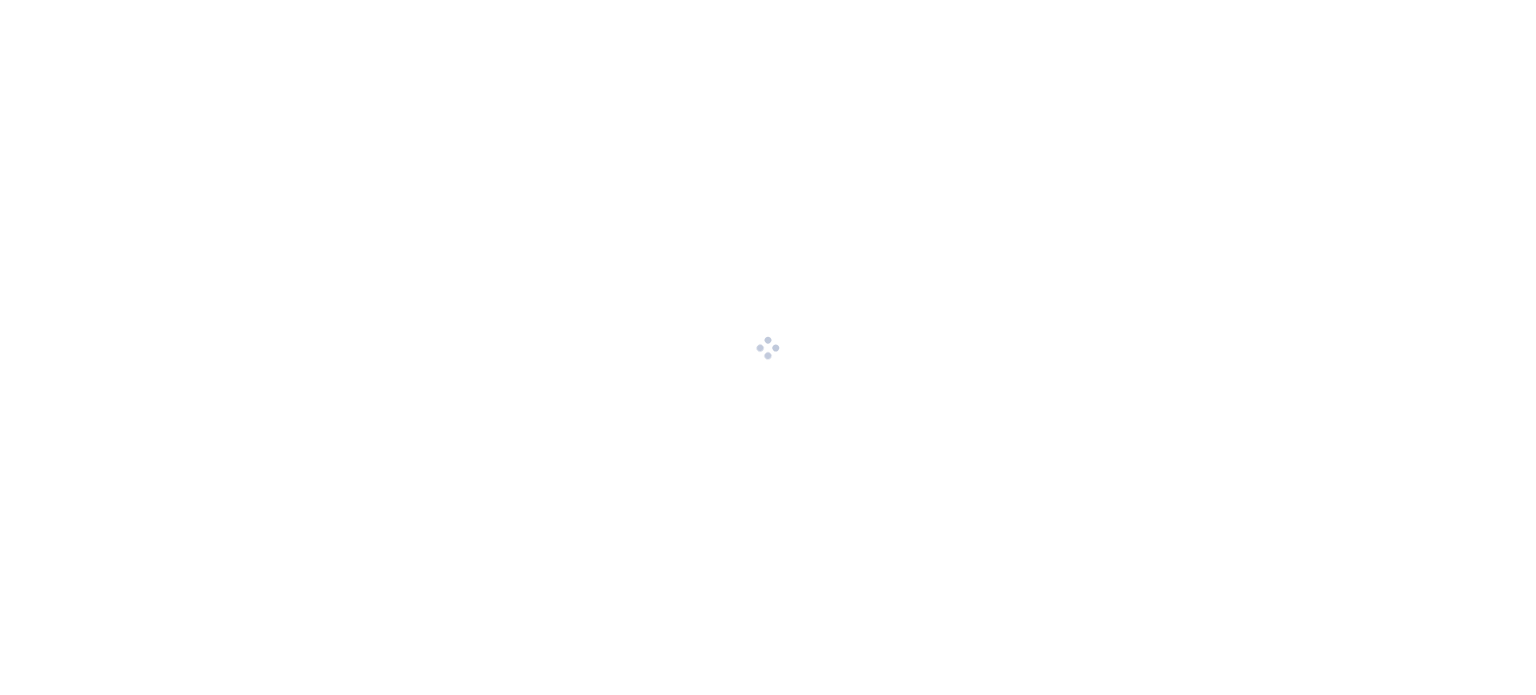 scroll, scrollTop: 0, scrollLeft: 0, axis: both 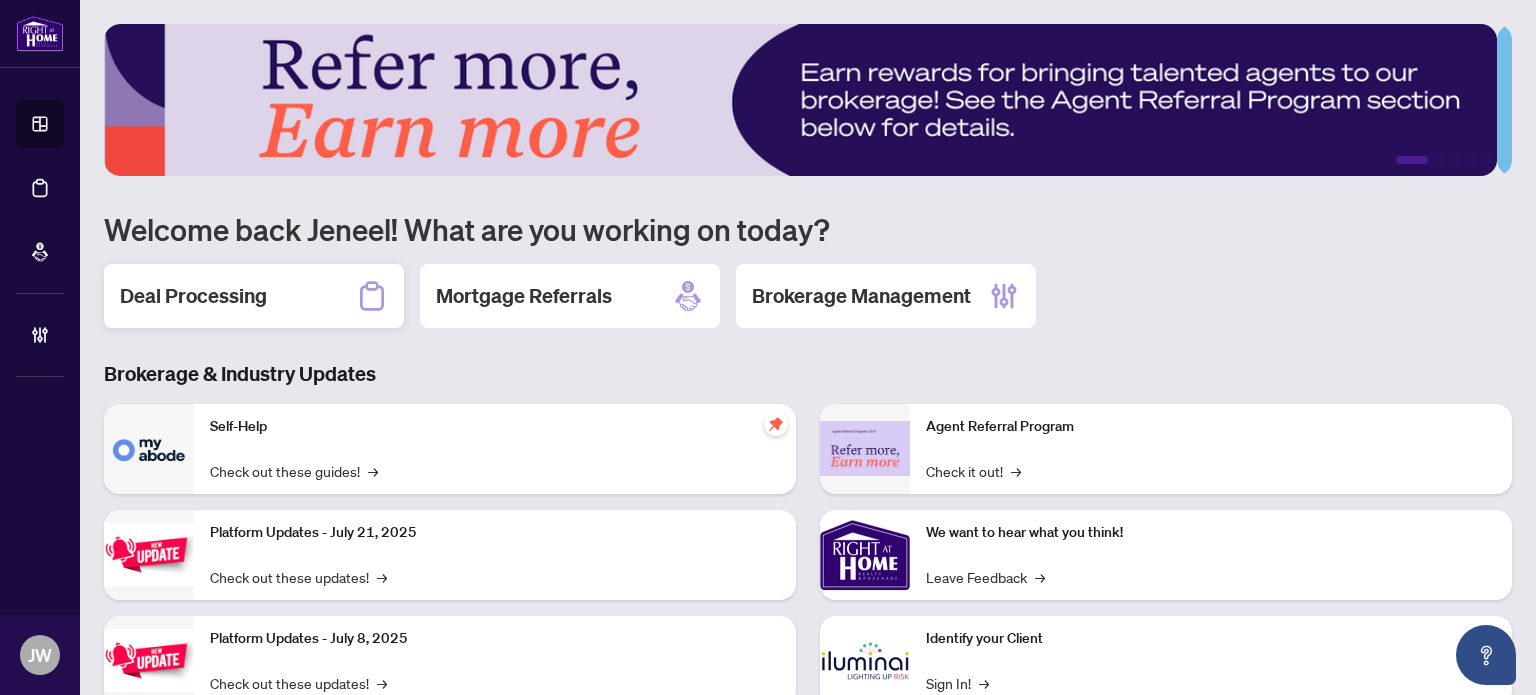 click on "Deal Processing" at bounding box center (193, 296) 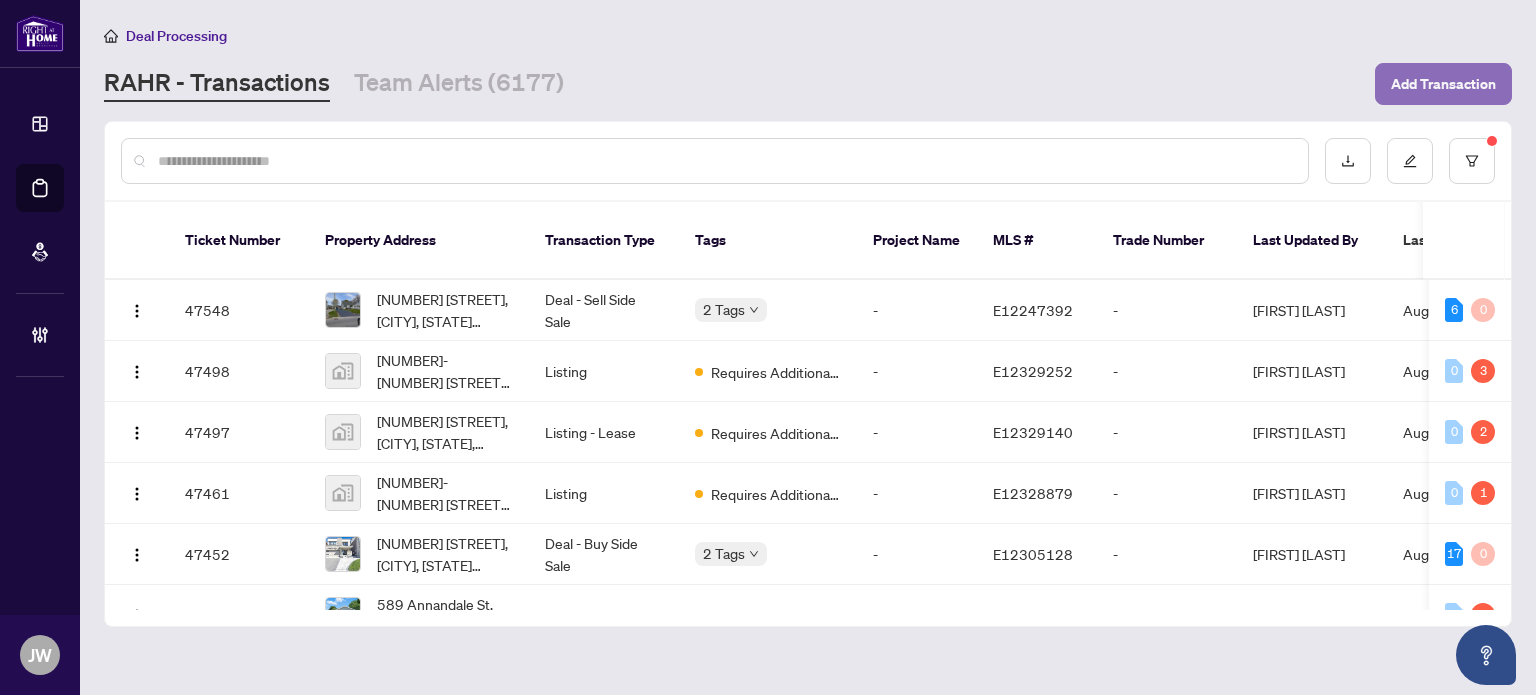 click on "Add Transaction" at bounding box center (1443, 84) 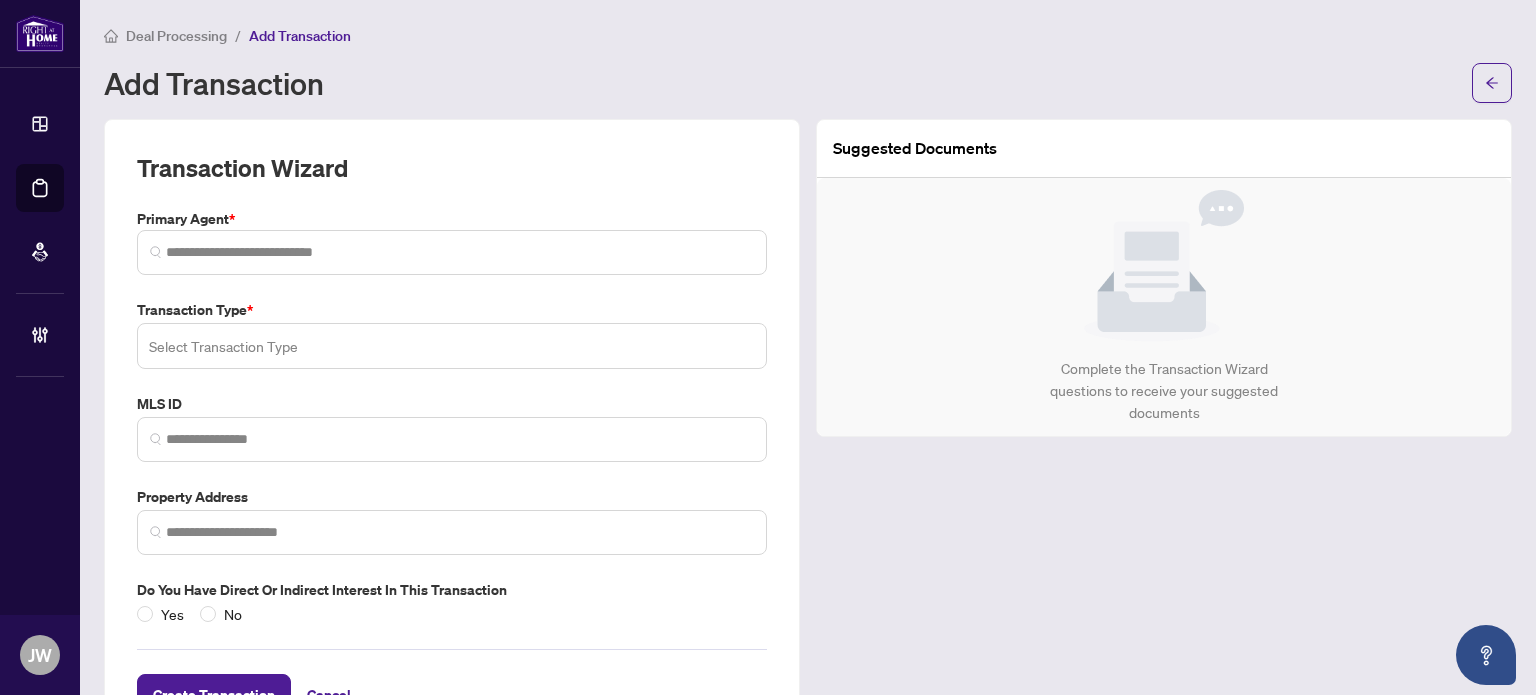 click at bounding box center (452, 346) 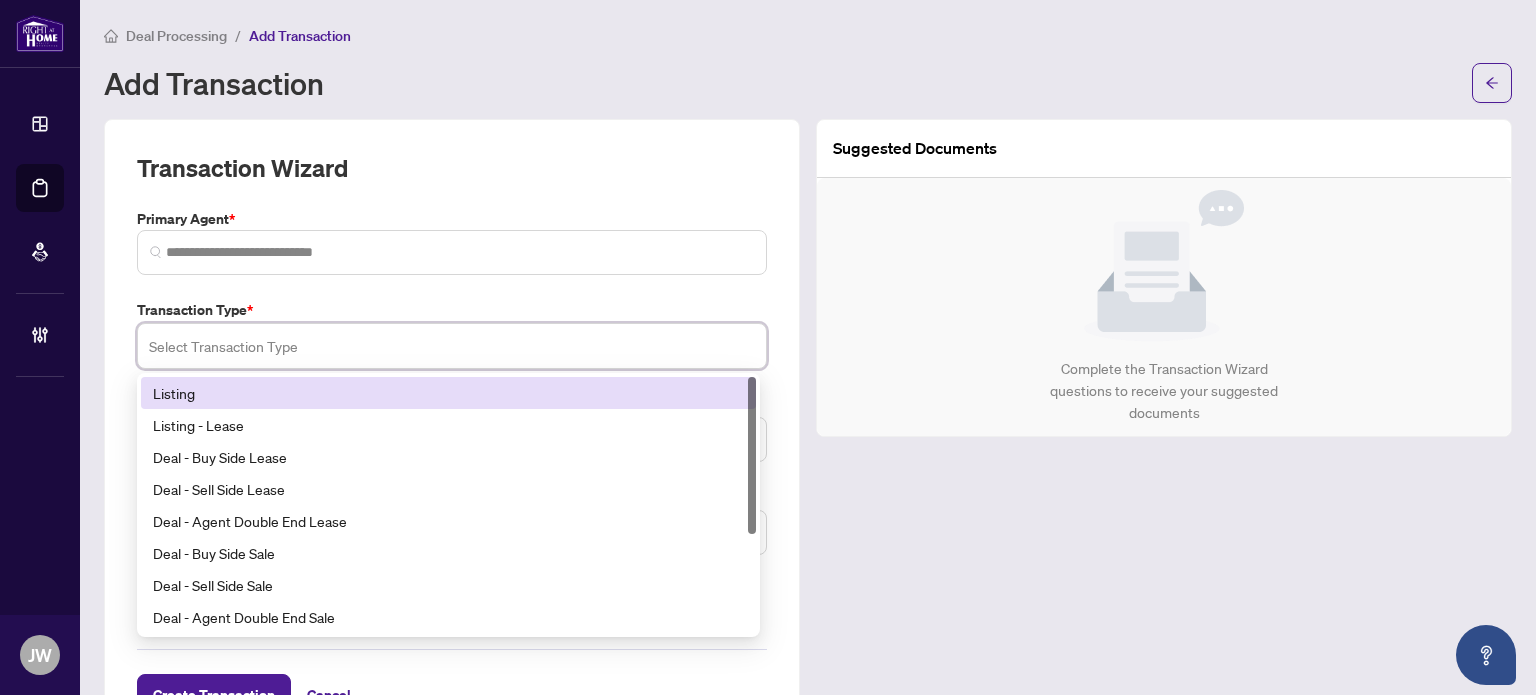 click on "Listing" at bounding box center [448, 393] 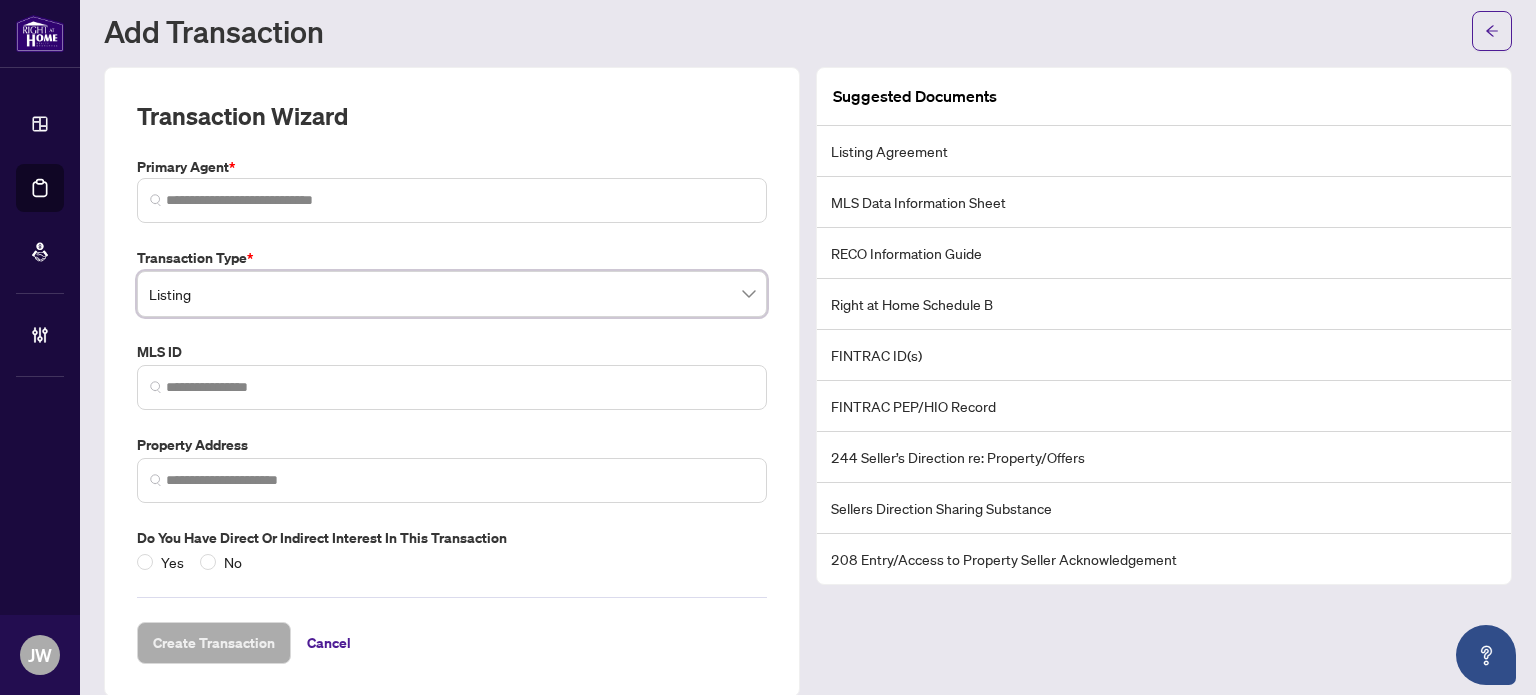 scroll, scrollTop: 74, scrollLeft: 0, axis: vertical 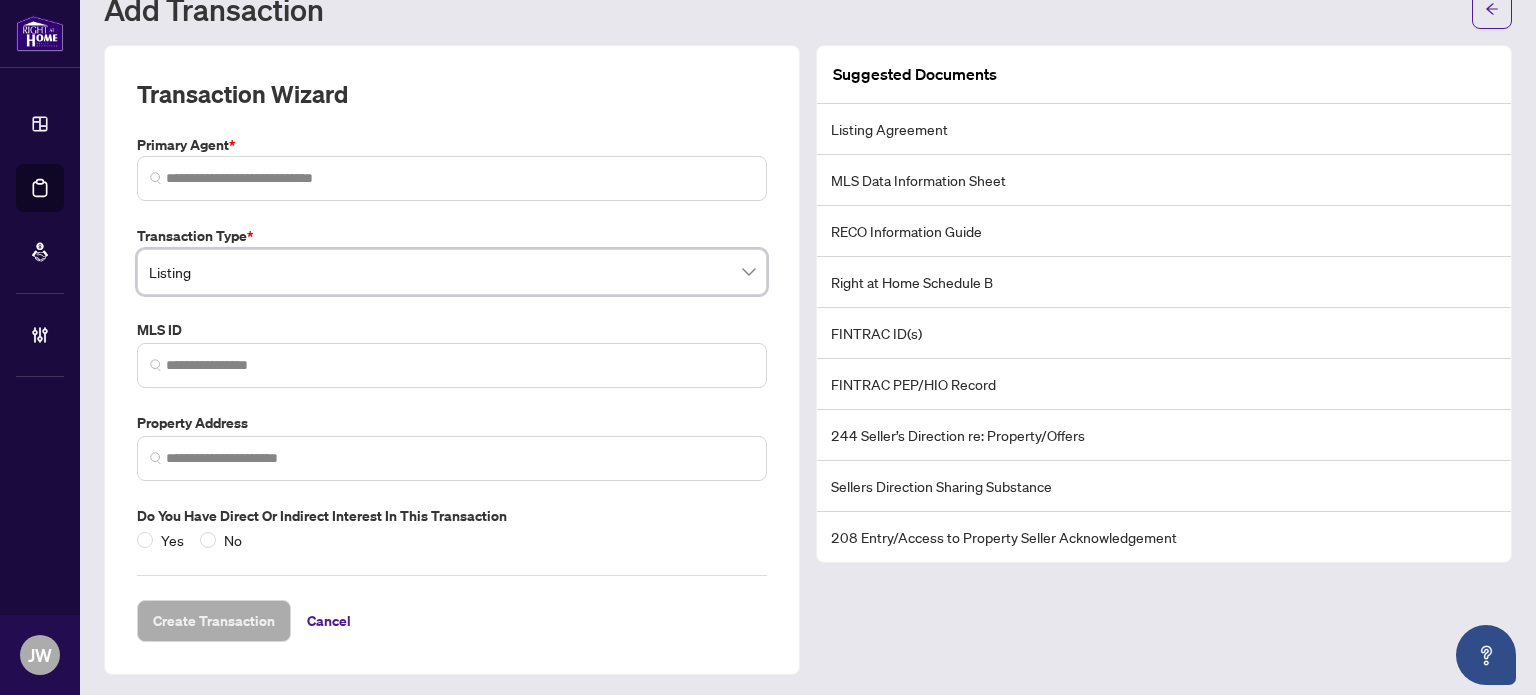 click at bounding box center (452, 365) 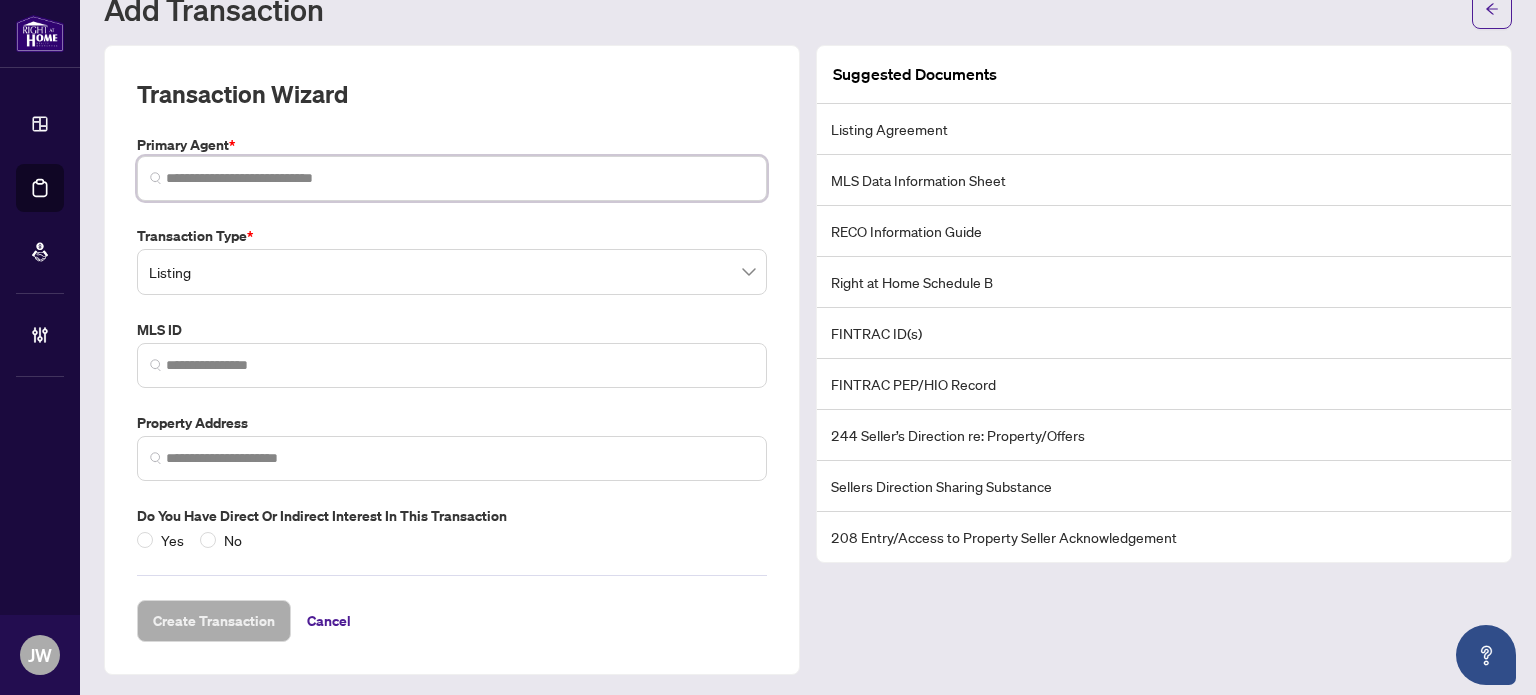 click at bounding box center (460, 178) 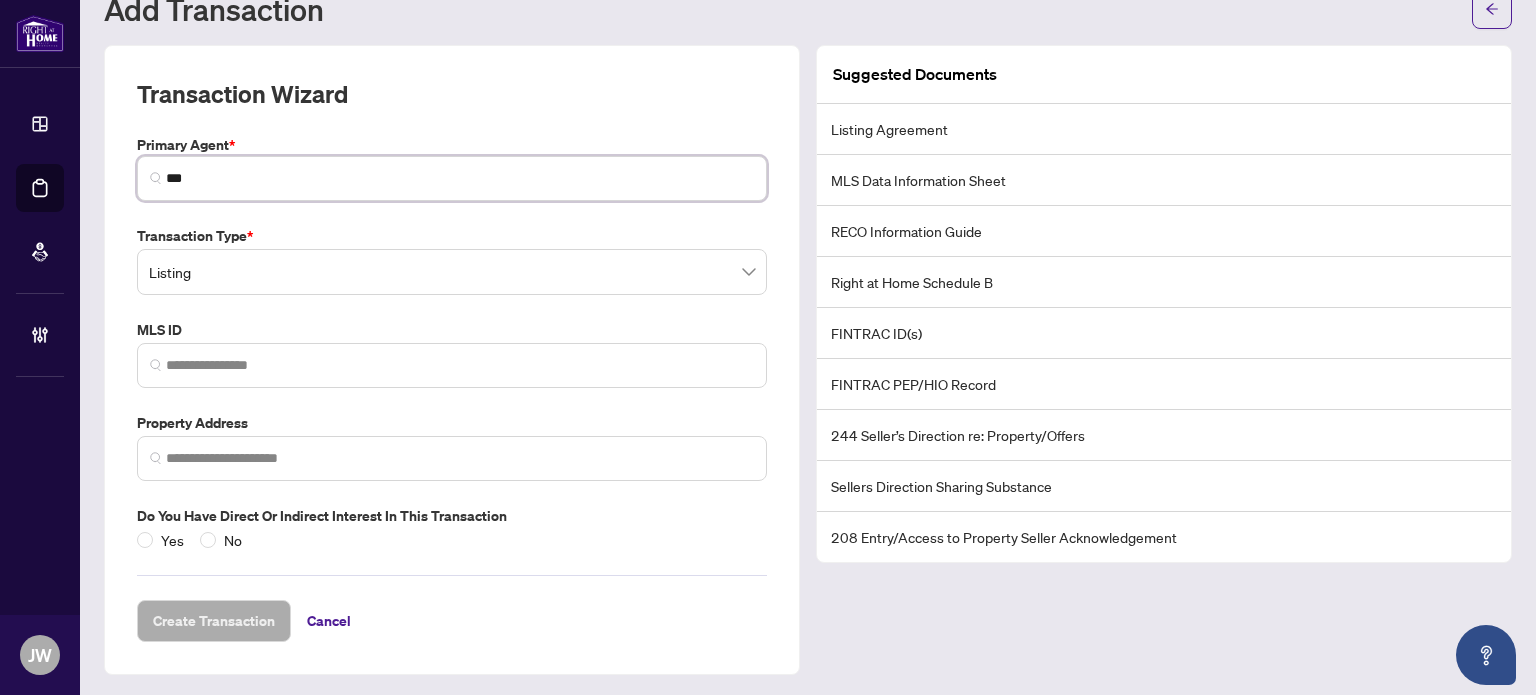 type on "****" 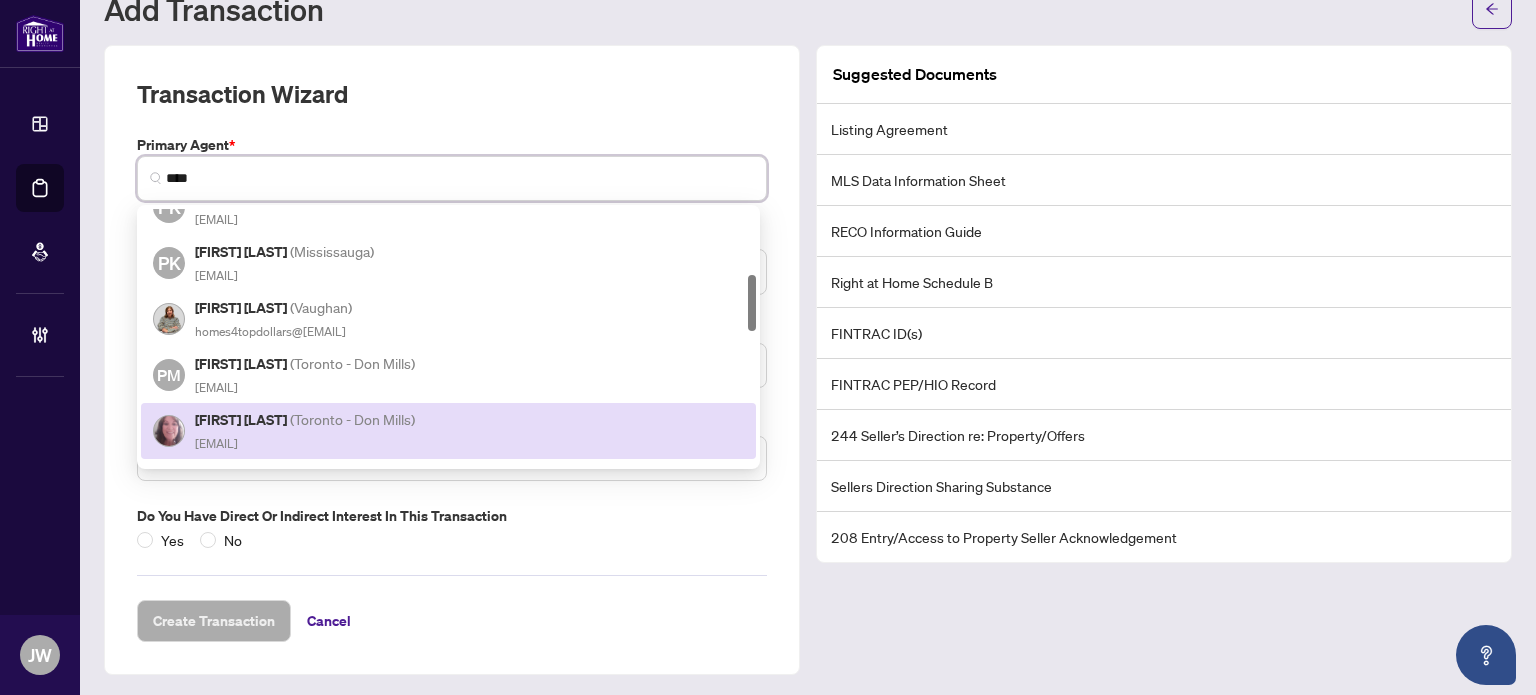 scroll, scrollTop: 500, scrollLeft: 0, axis: vertical 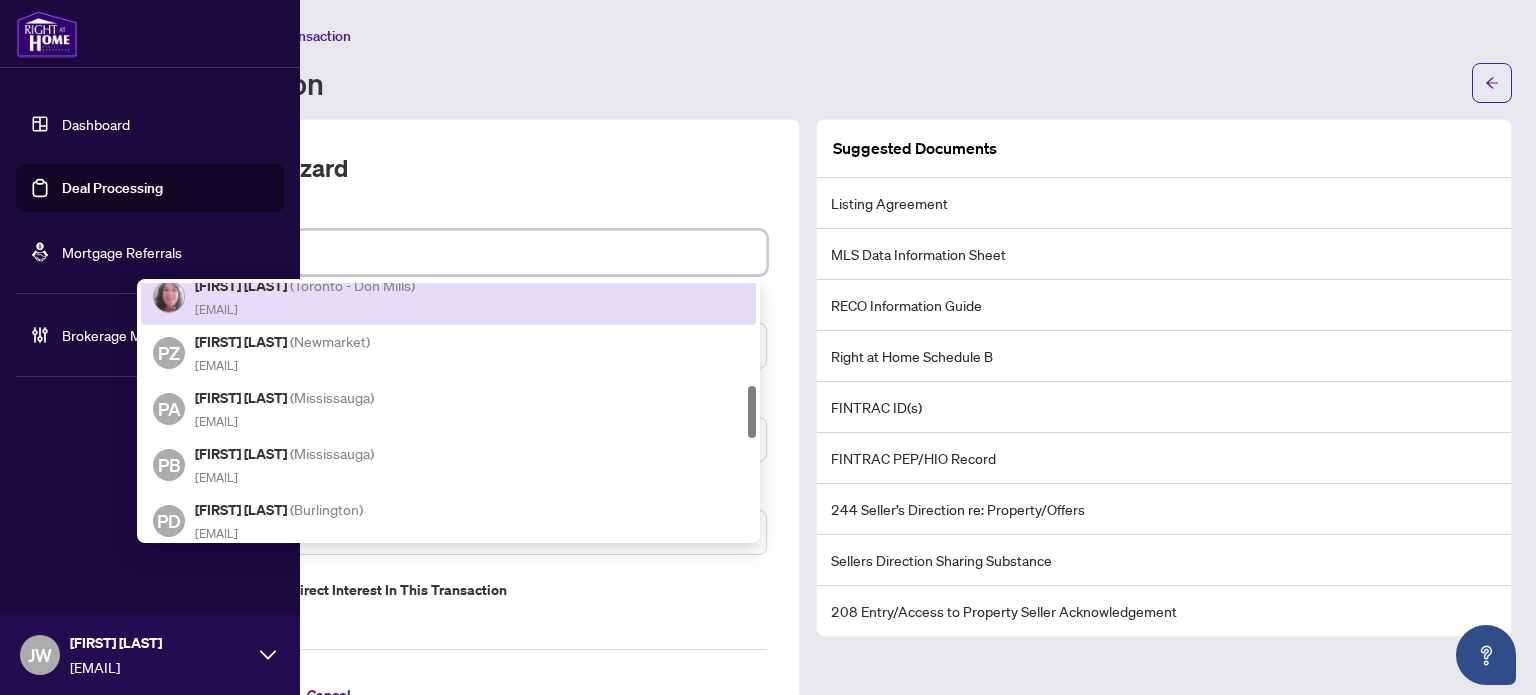 drag, startPoint x: 206, startPoint y: 240, endPoint x: 0, endPoint y: 203, distance: 209.29645 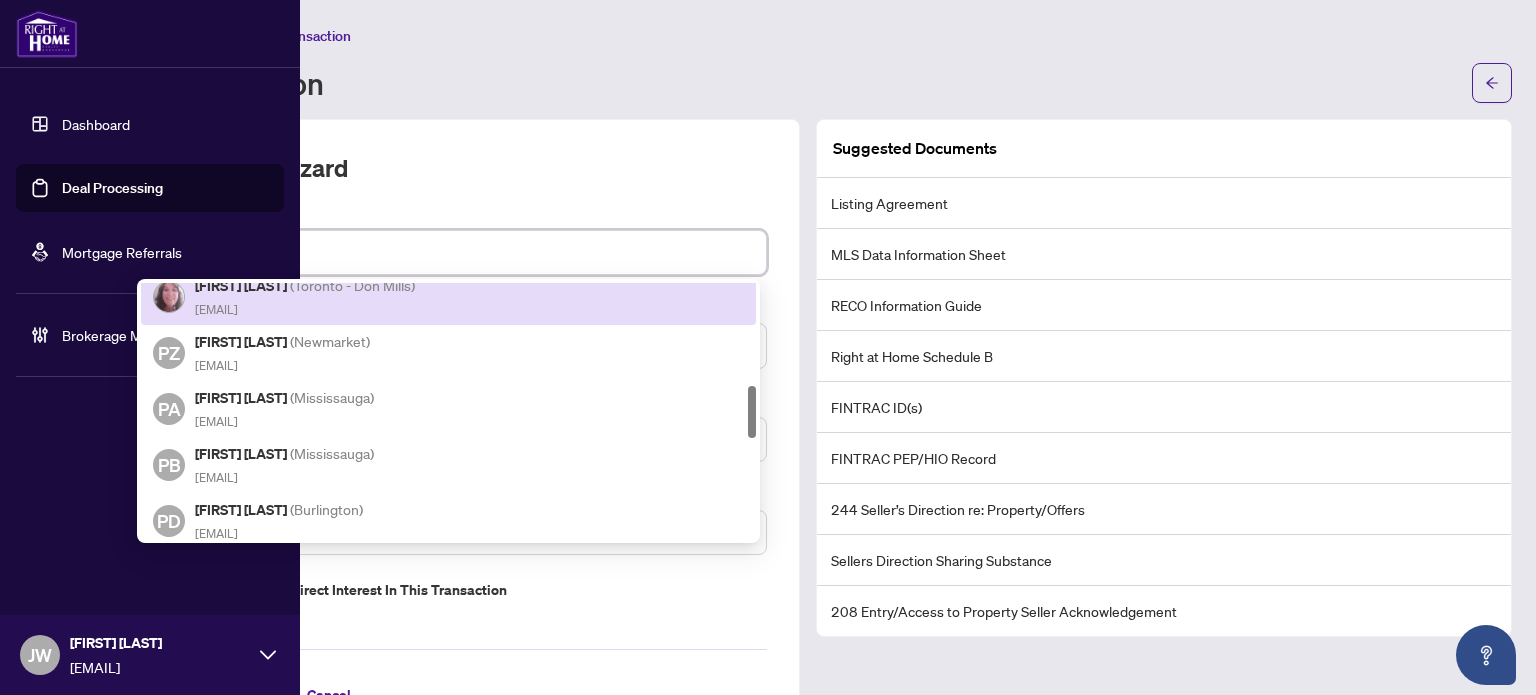 click on "Dashboard Deal Processing Mortgage Referrals Brokerage Management JW Jeneel Walker [EMAIL] JW Jeneel Walker Deal Processing / Add Transaction Add Transaction Transaction Wizard Primary Agent * **** [NUMBER] [NUMBER] [FIRST] [LAST] ( [CITY] ) [EMAIL] PZ [FIRST] [LAST] ( [CITY] ) [EMAIL] PA [FIRST] [LAST] ( [CITY] ) [EMAIL] PB [FIRST] [LAST] ( [CITY] ) [EMAIL] PD [FIRST] [LAST] ( [CITY] ) [EMAIL] PD [FIRST] [LAST] ( [CITY] ) [EMAIL] PF [FIRST] [LAST] ( [CITY] ) [EMAIL] Transaction Type * Listing 13 14 Listing Listing - Lease Deal - Buy Side Lease Deal - Sell Side Lease Deal - Agent Double End Lease Deal - Buy Side Sale Deal - Sell Side Sale Deal - Agent Double End Sale Deal - Sell Side Assignment Deal - Buy Side Assignment MLS ID Property Address Do you have direct or indirect interest in this transaction No" at bounding box center [768, 347] 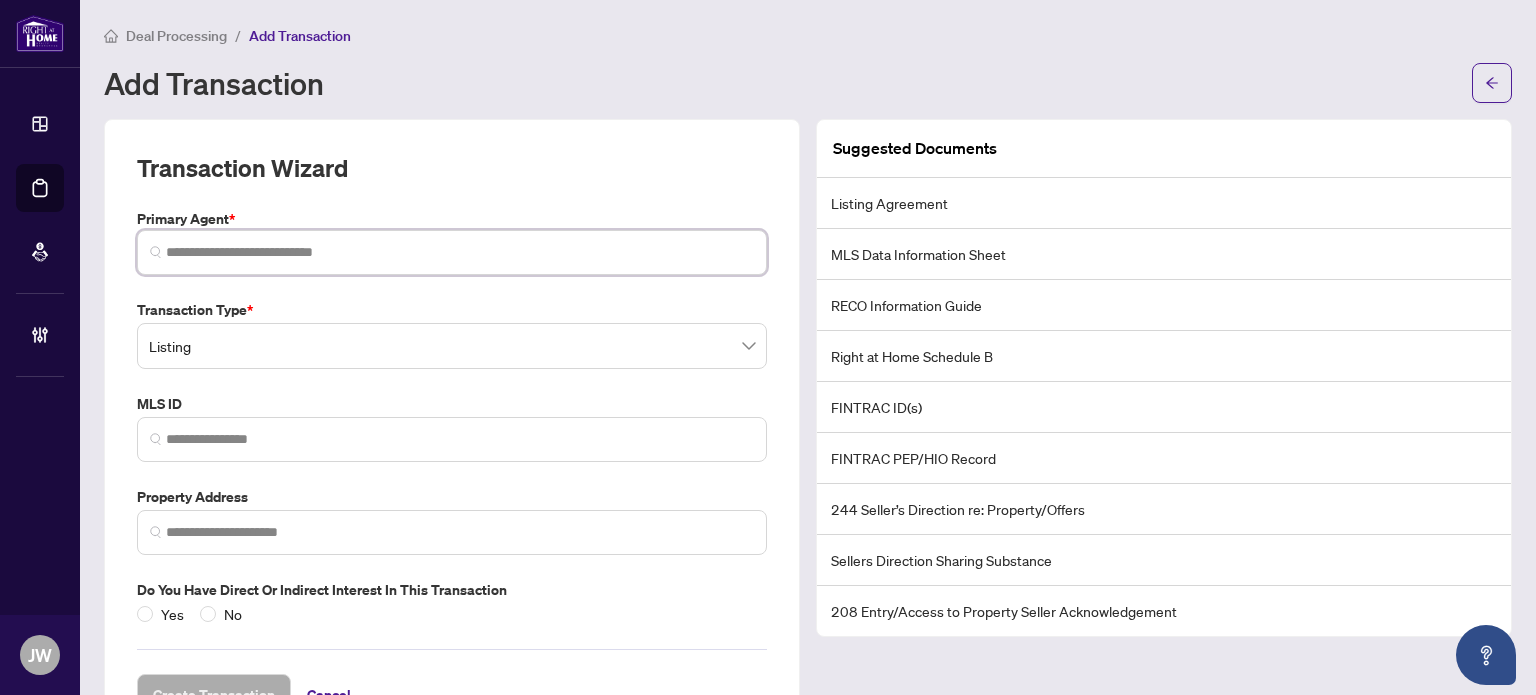 click at bounding box center (460, 252) 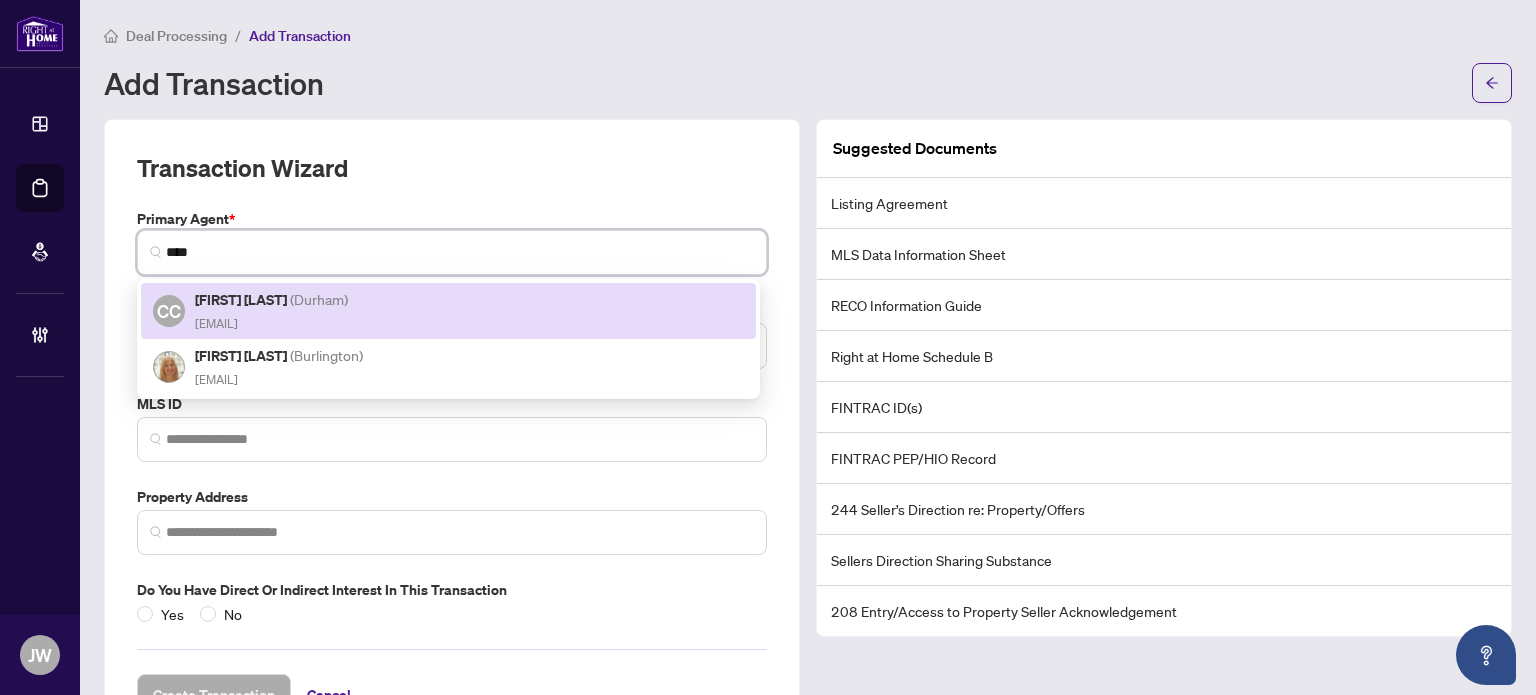 click on "[EMAIL]" at bounding box center [216, 323] 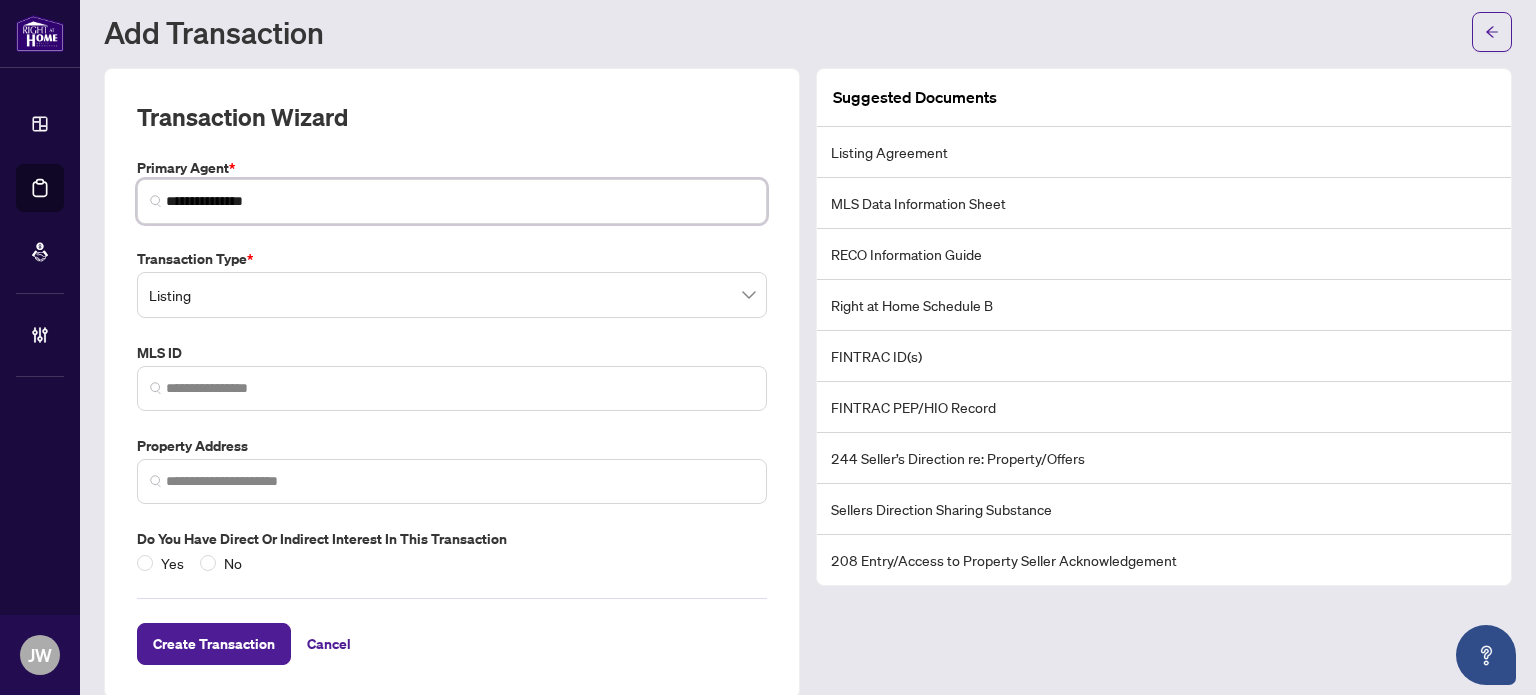 scroll, scrollTop: 74, scrollLeft: 0, axis: vertical 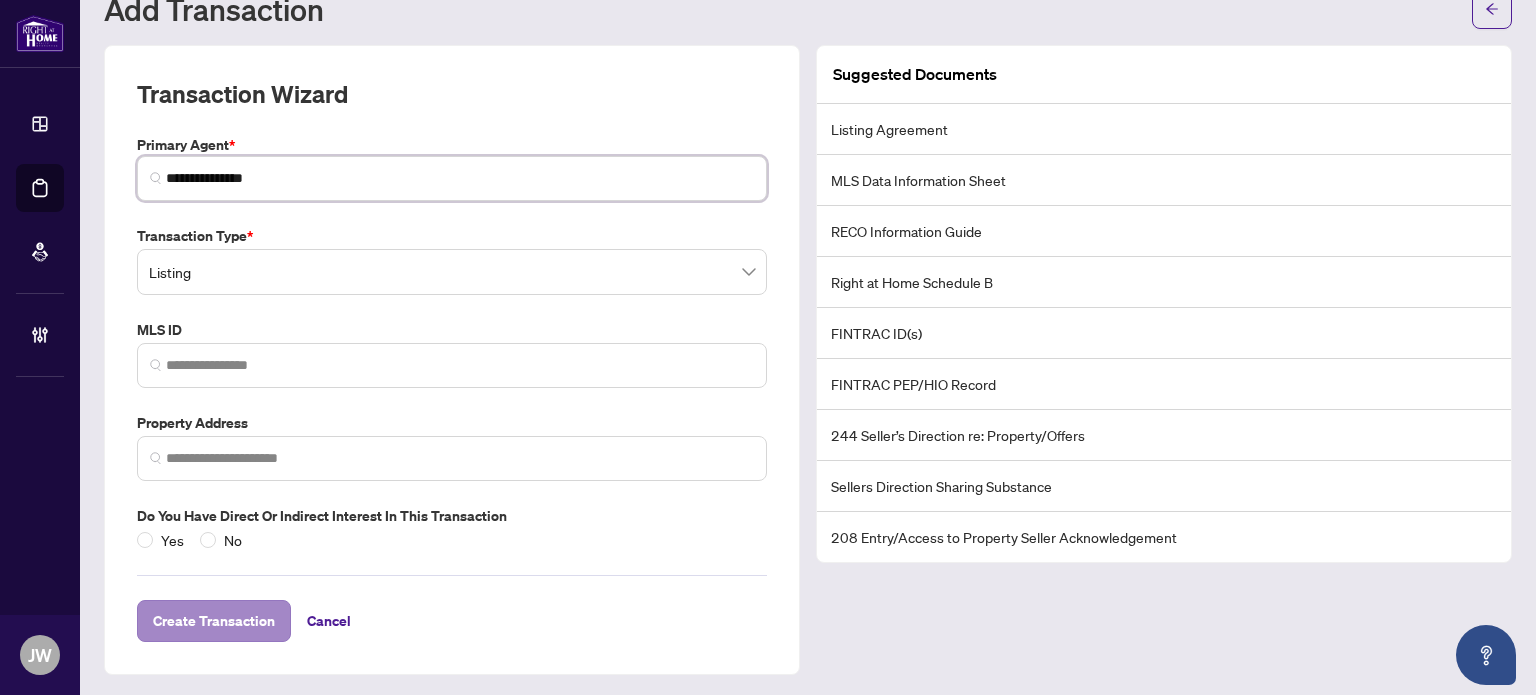 type on "**********" 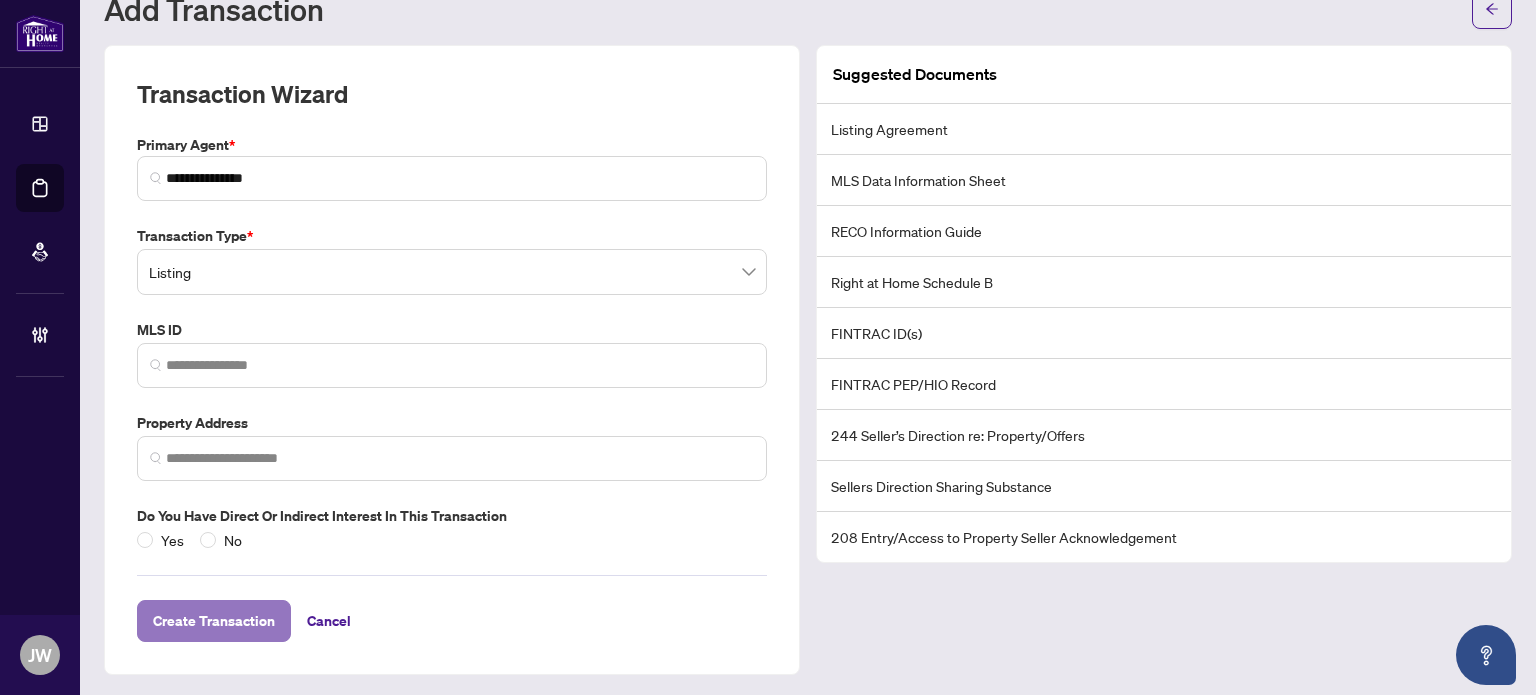 click on "Create Transaction" at bounding box center (214, 621) 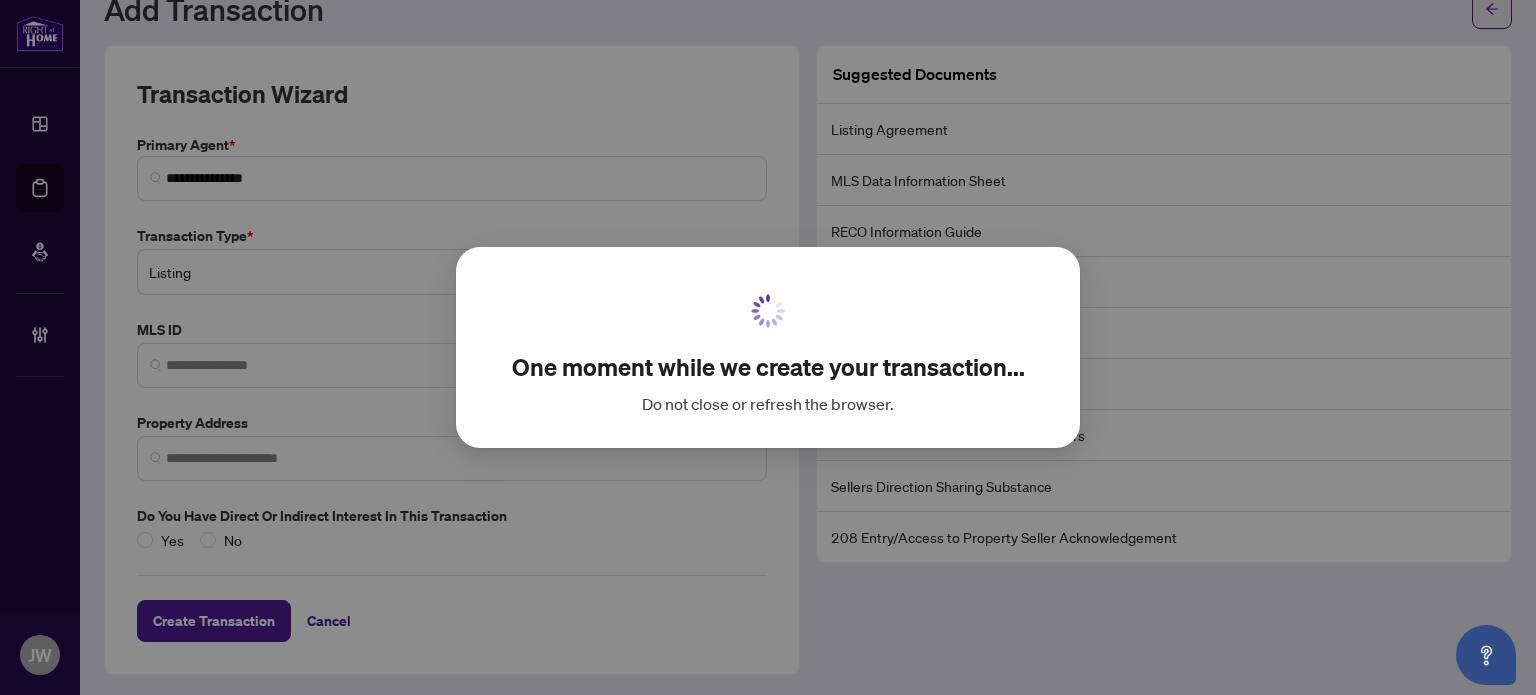 scroll, scrollTop: 0, scrollLeft: 0, axis: both 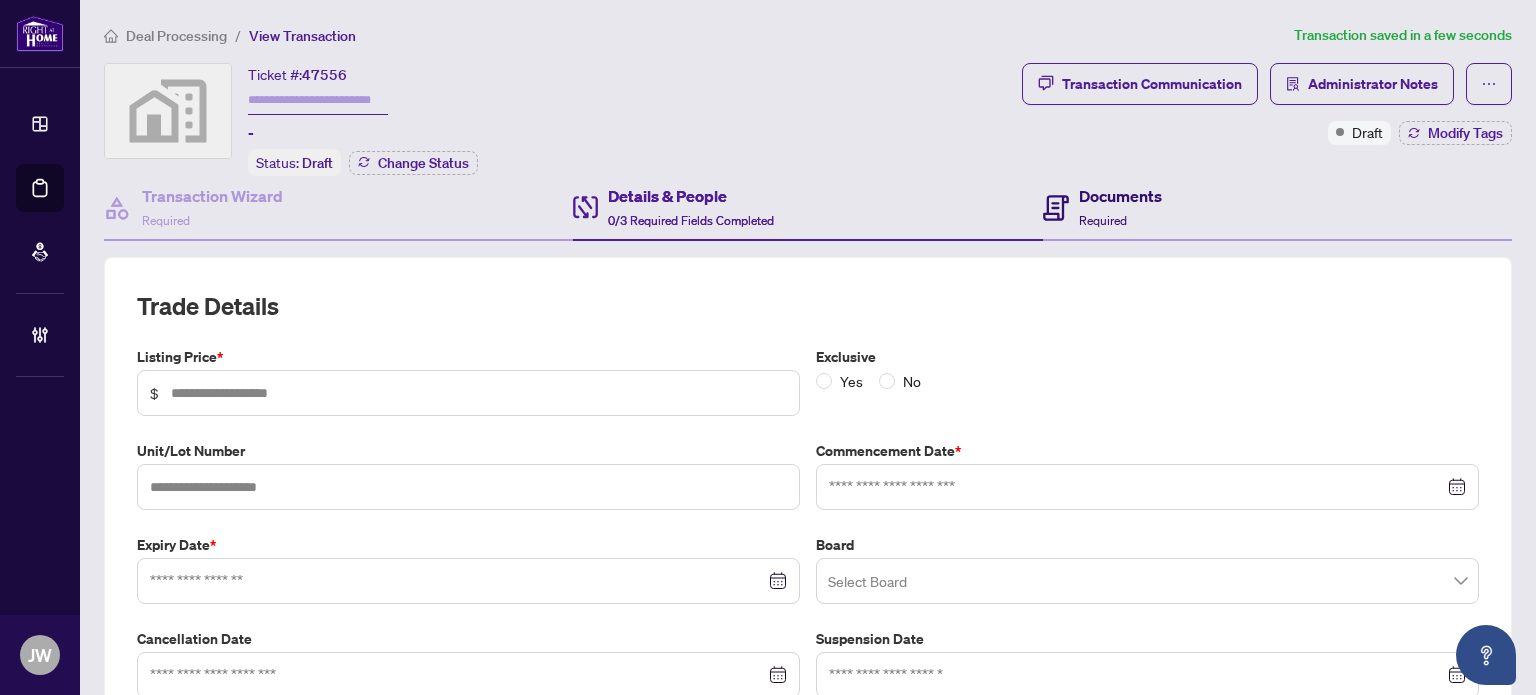 click on "Documents" at bounding box center (1120, 196) 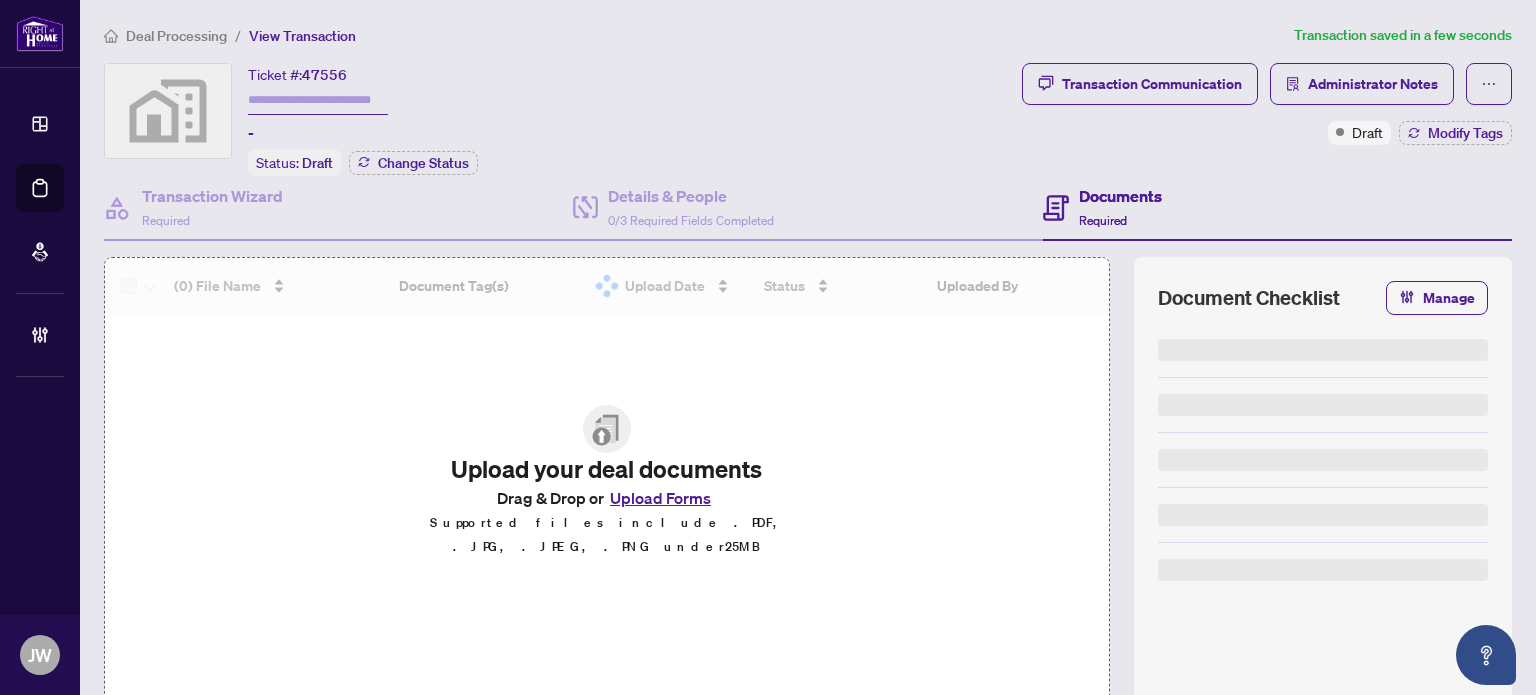 scroll, scrollTop: 100, scrollLeft: 0, axis: vertical 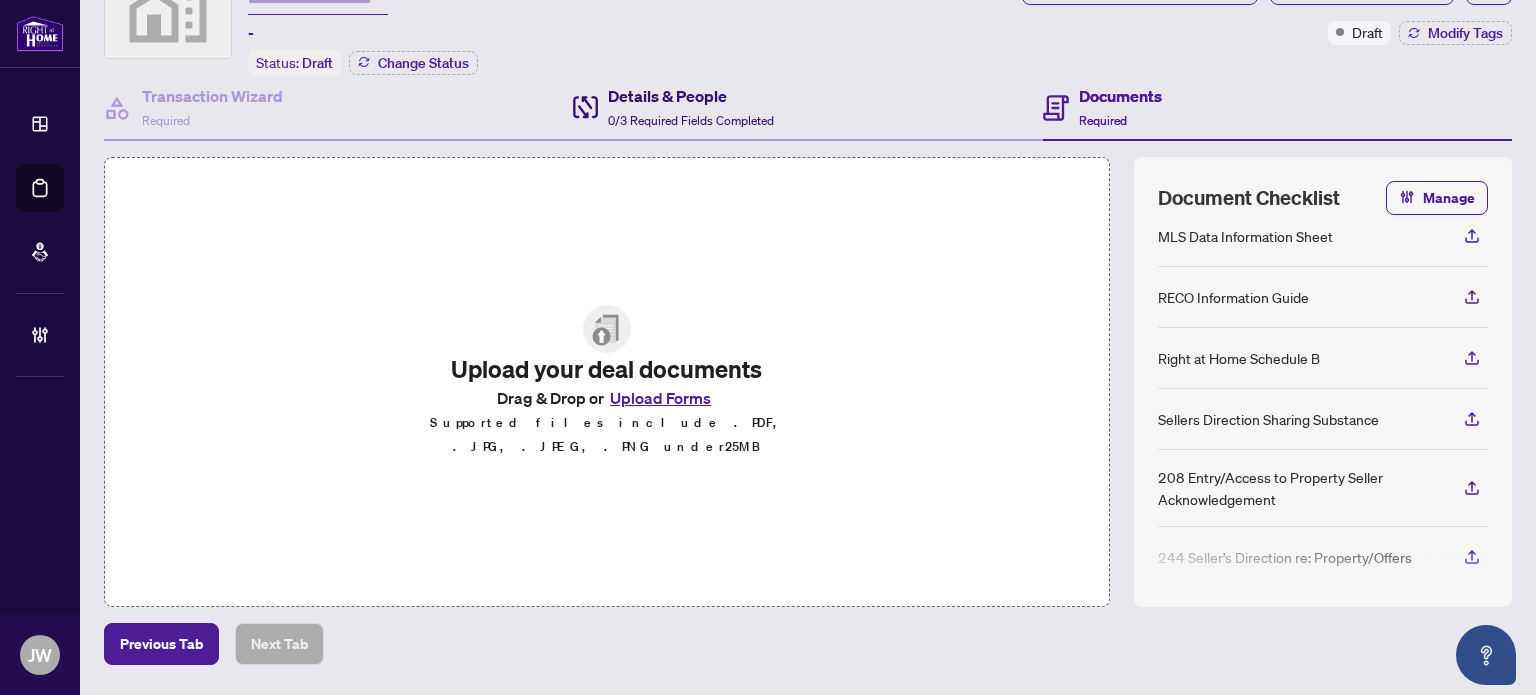 click on "Details & People 0/3 Required Fields Completed" at bounding box center [691, 107] 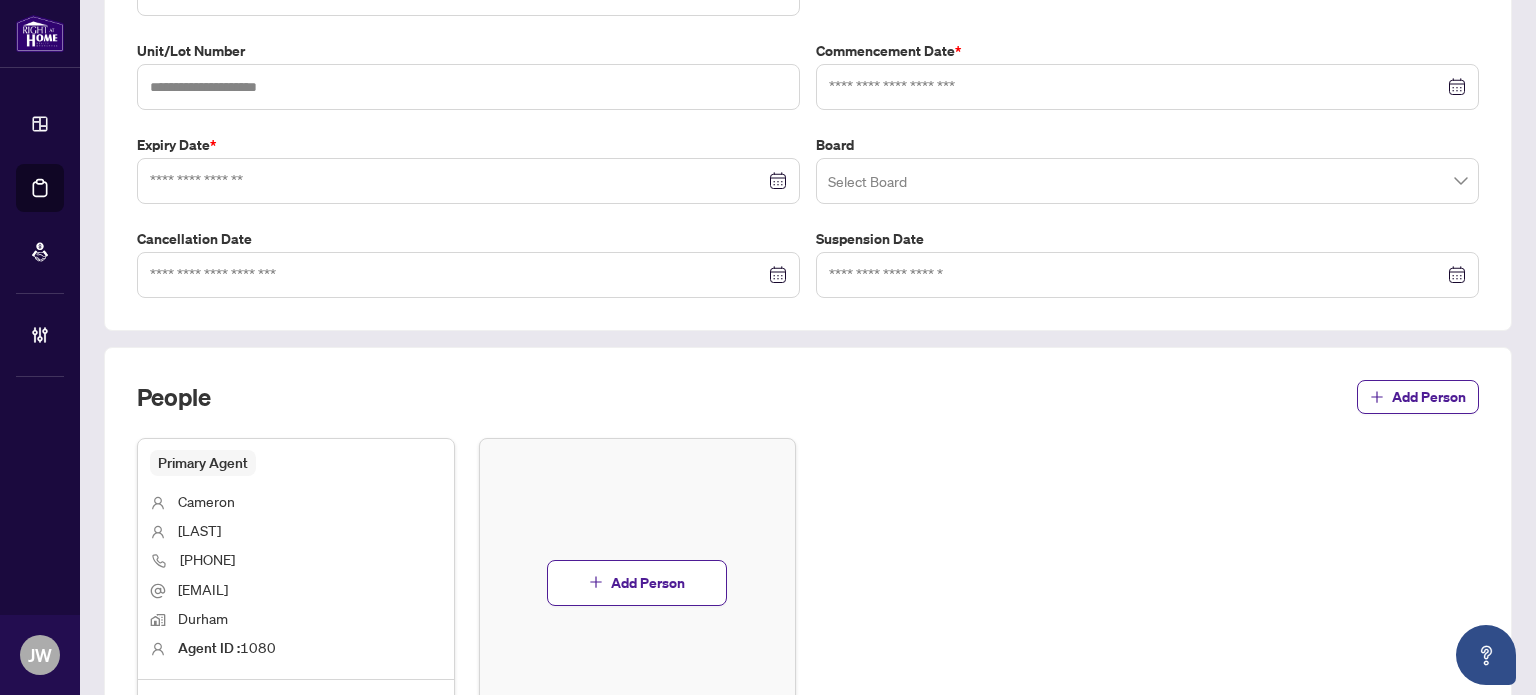 scroll, scrollTop: 0, scrollLeft: 0, axis: both 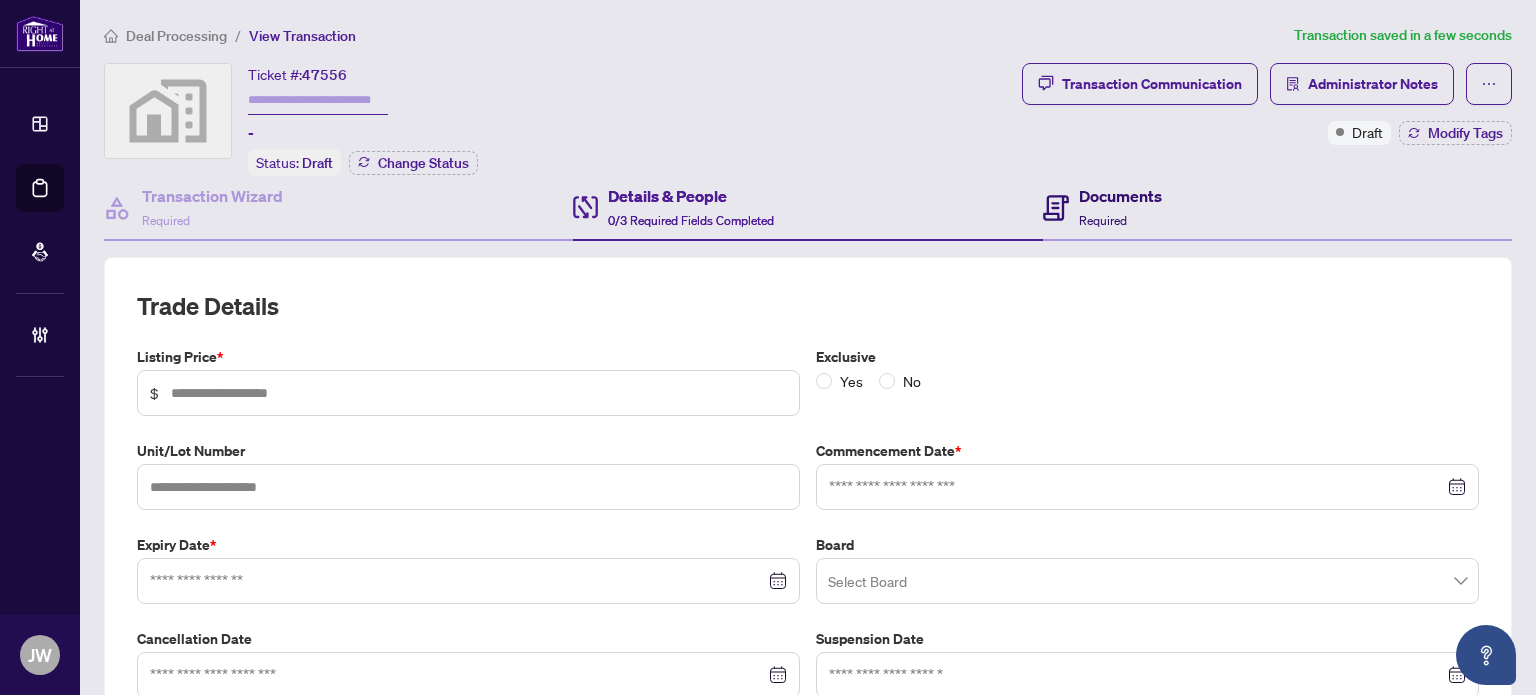 click on "Documents Required" at bounding box center [1120, 207] 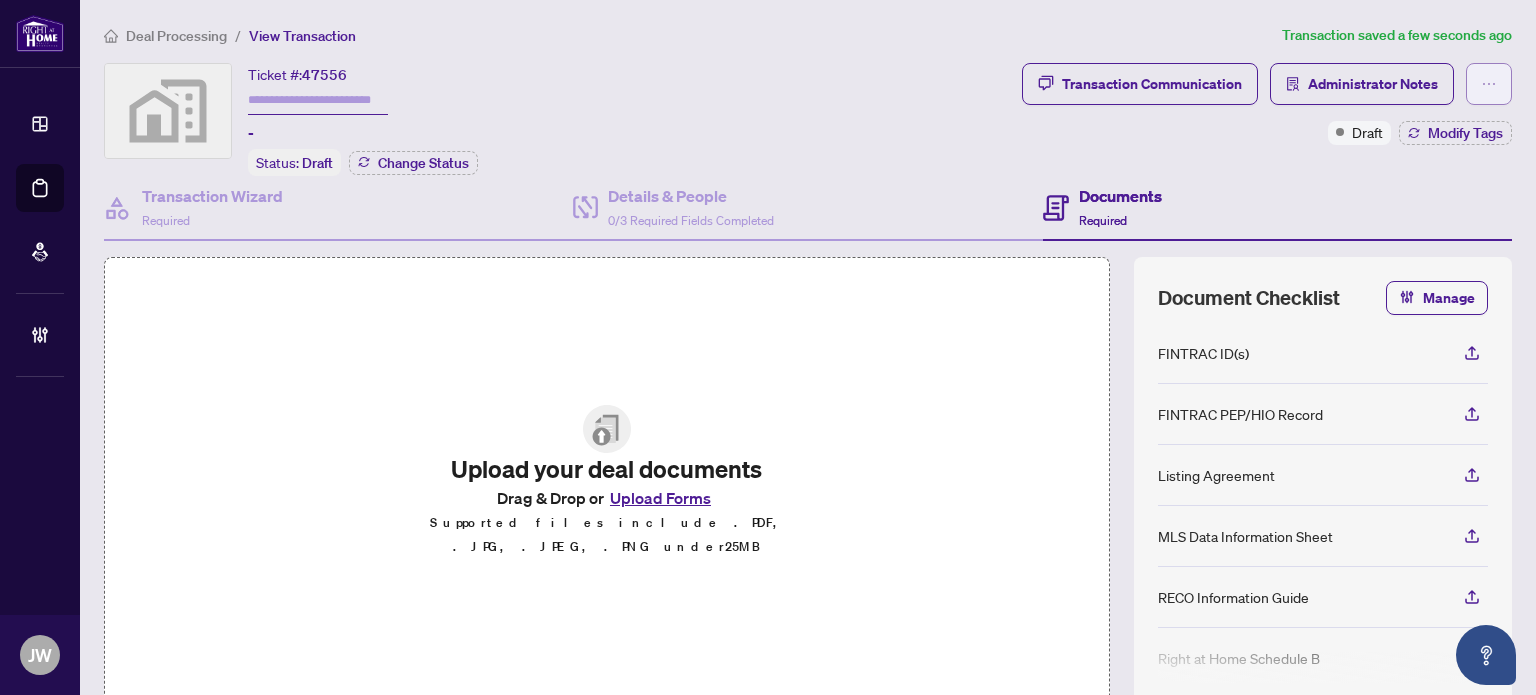 click at bounding box center [1489, 84] 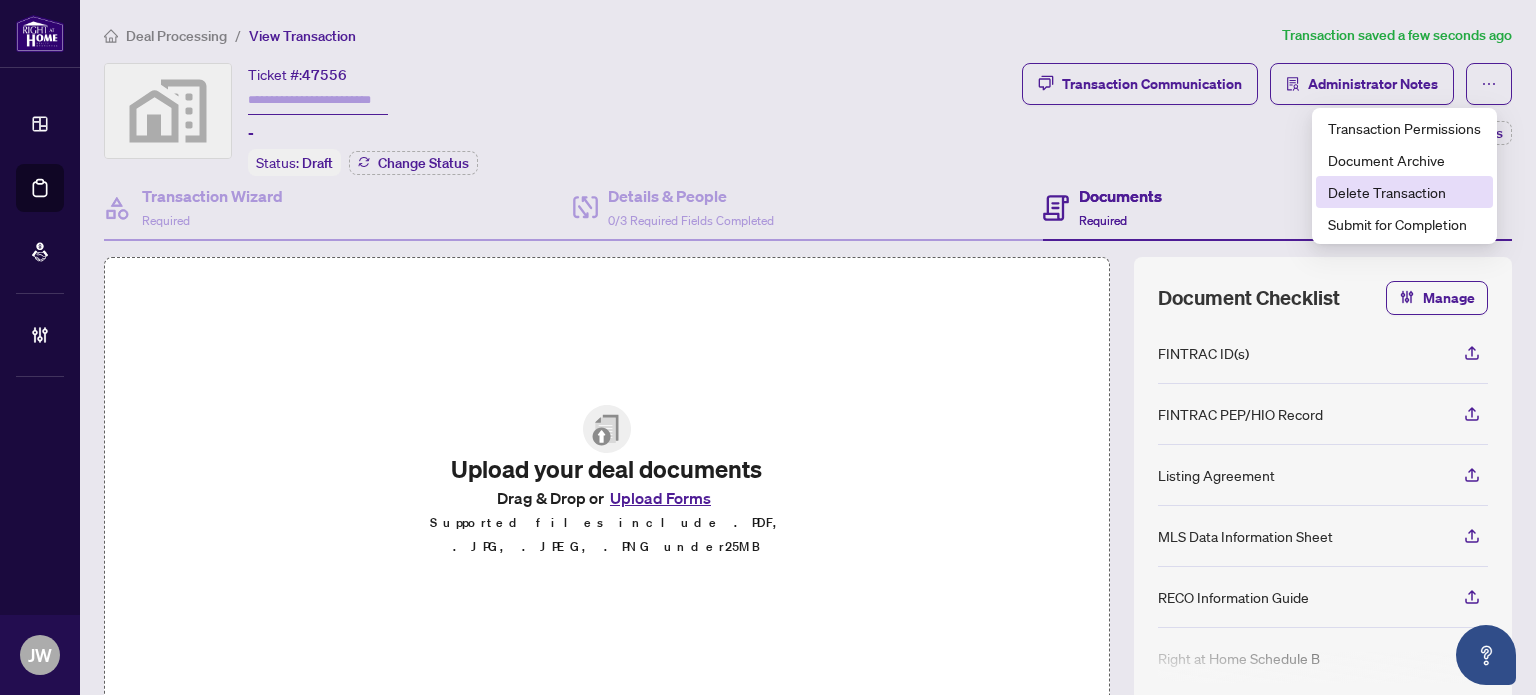 click on "Delete Transaction" at bounding box center (1404, 192) 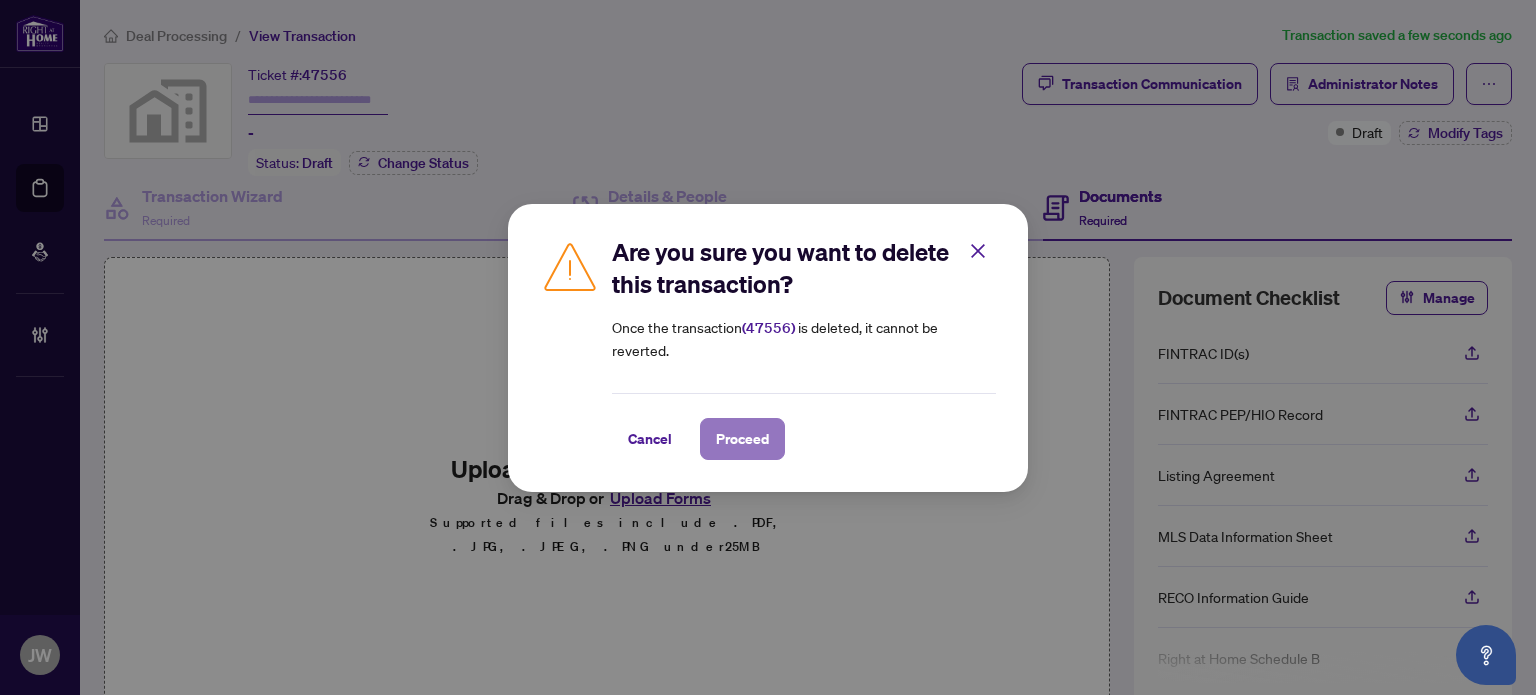 click on "Proceed" at bounding box center (742, 439) 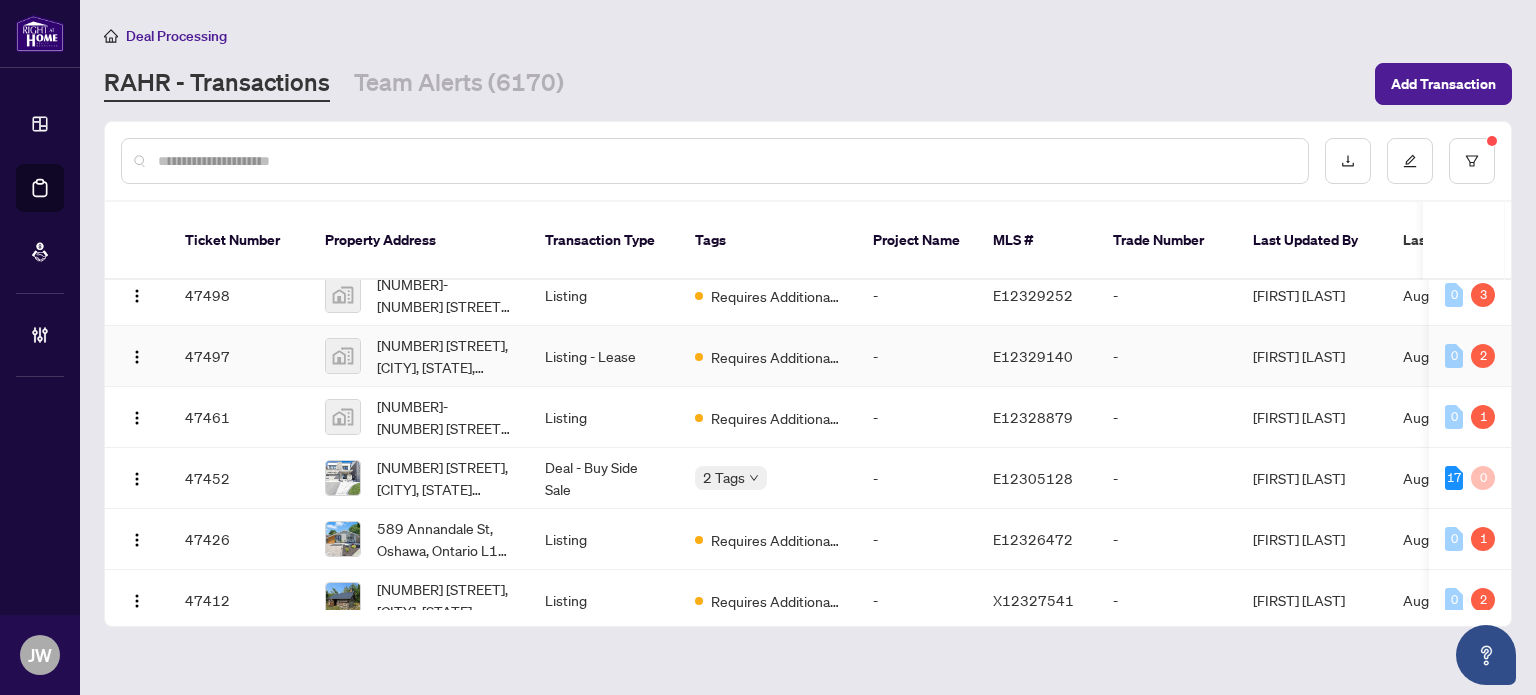 scroll, scrollTop: 100, scrollLeft: 0, axis: vertical 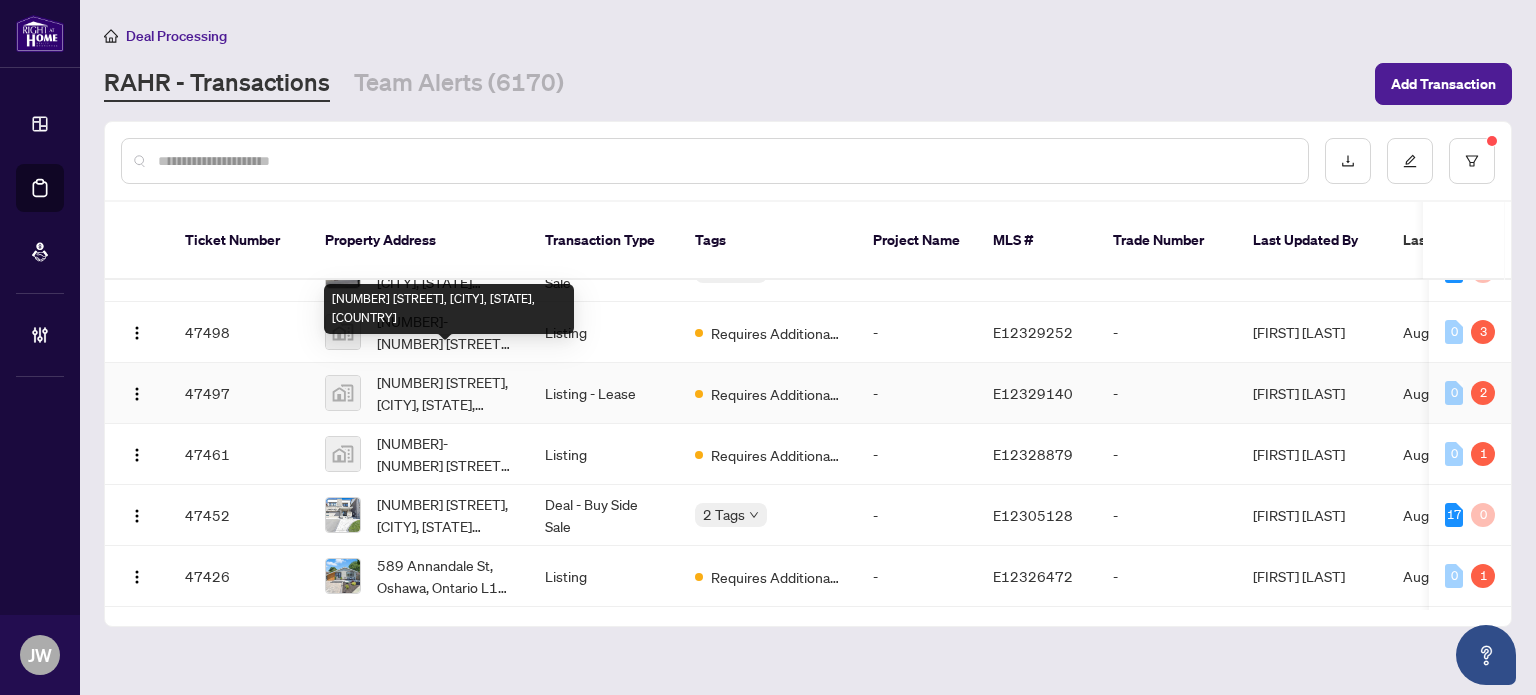 click on "[NUMBER] [STREET], [CITY], [STATE], [COUNTRY]" at bounding box center [445, 393] 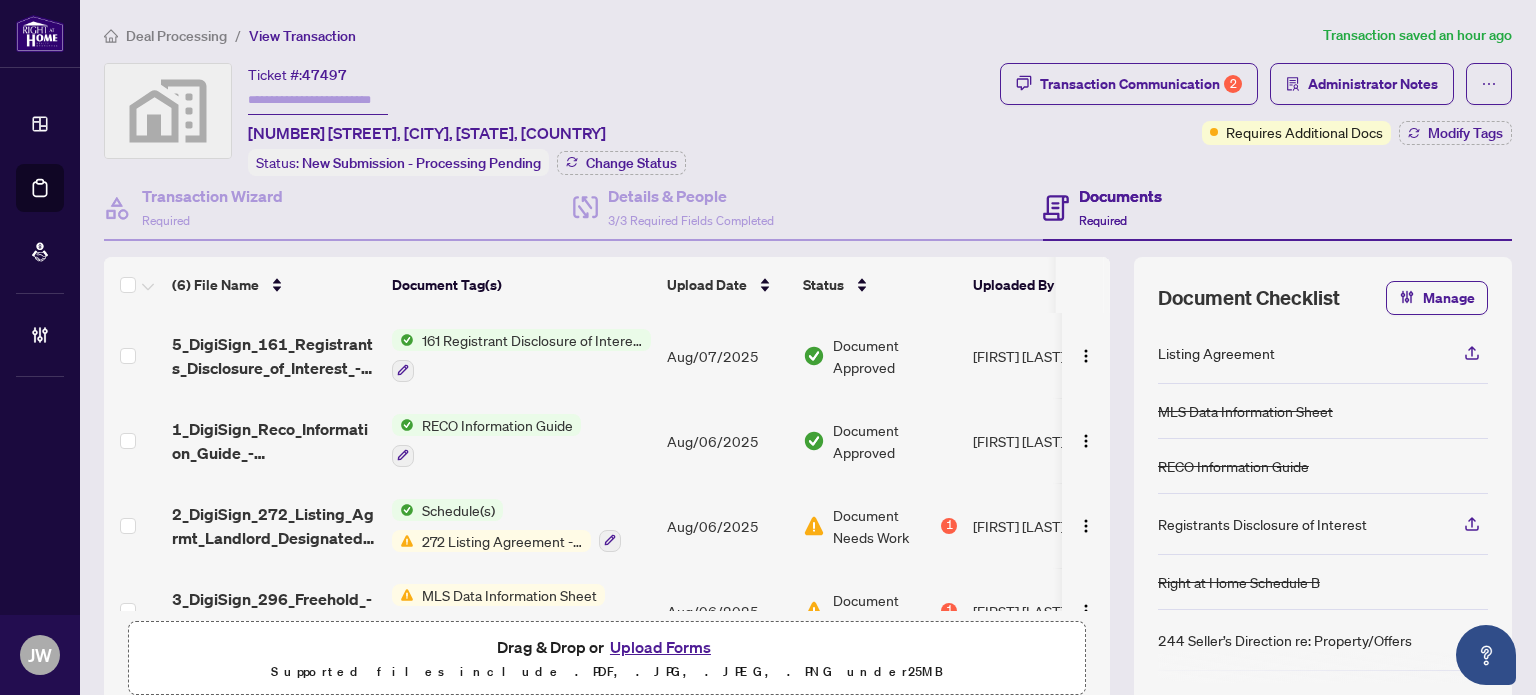 click on "Document Needs Work" at bounding box center [885, 526] 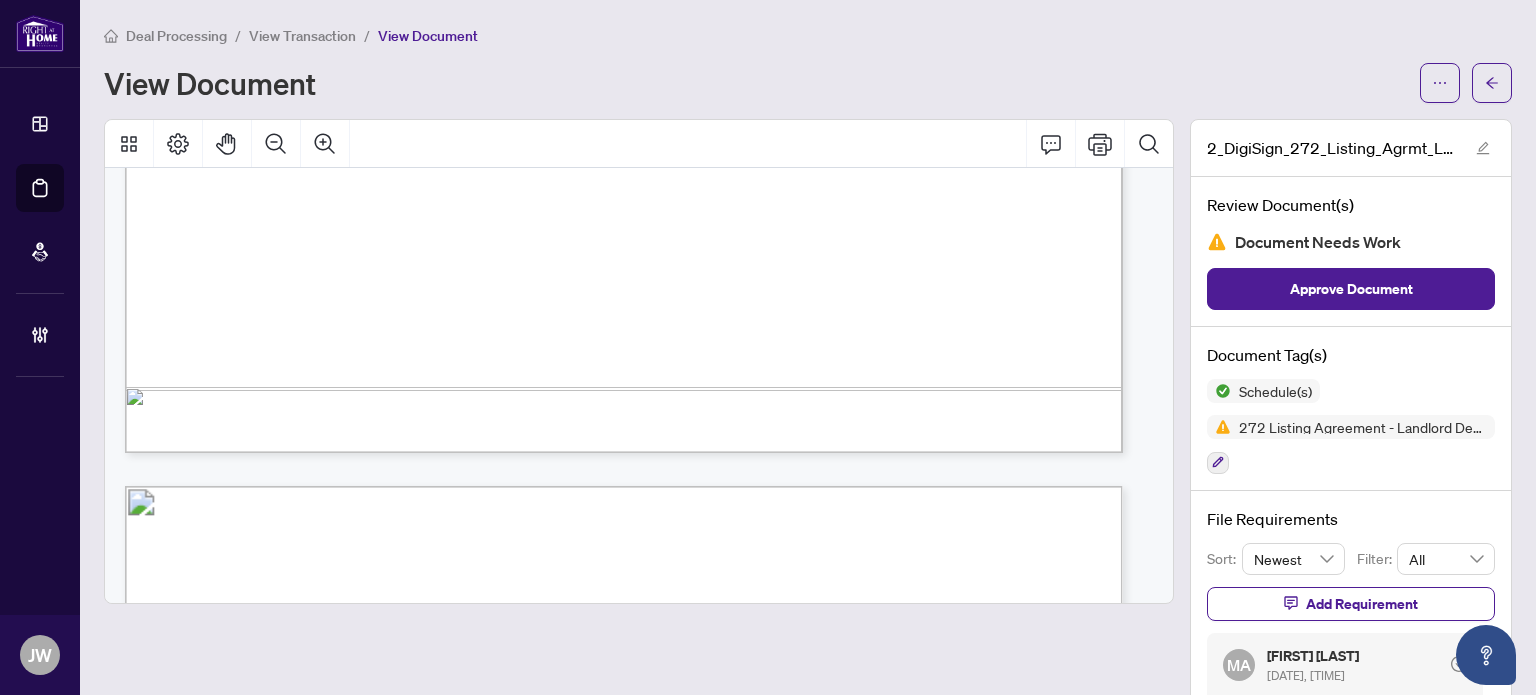 scroll, scrollTop: 1200, scrollLeft: 0, axis: vertical 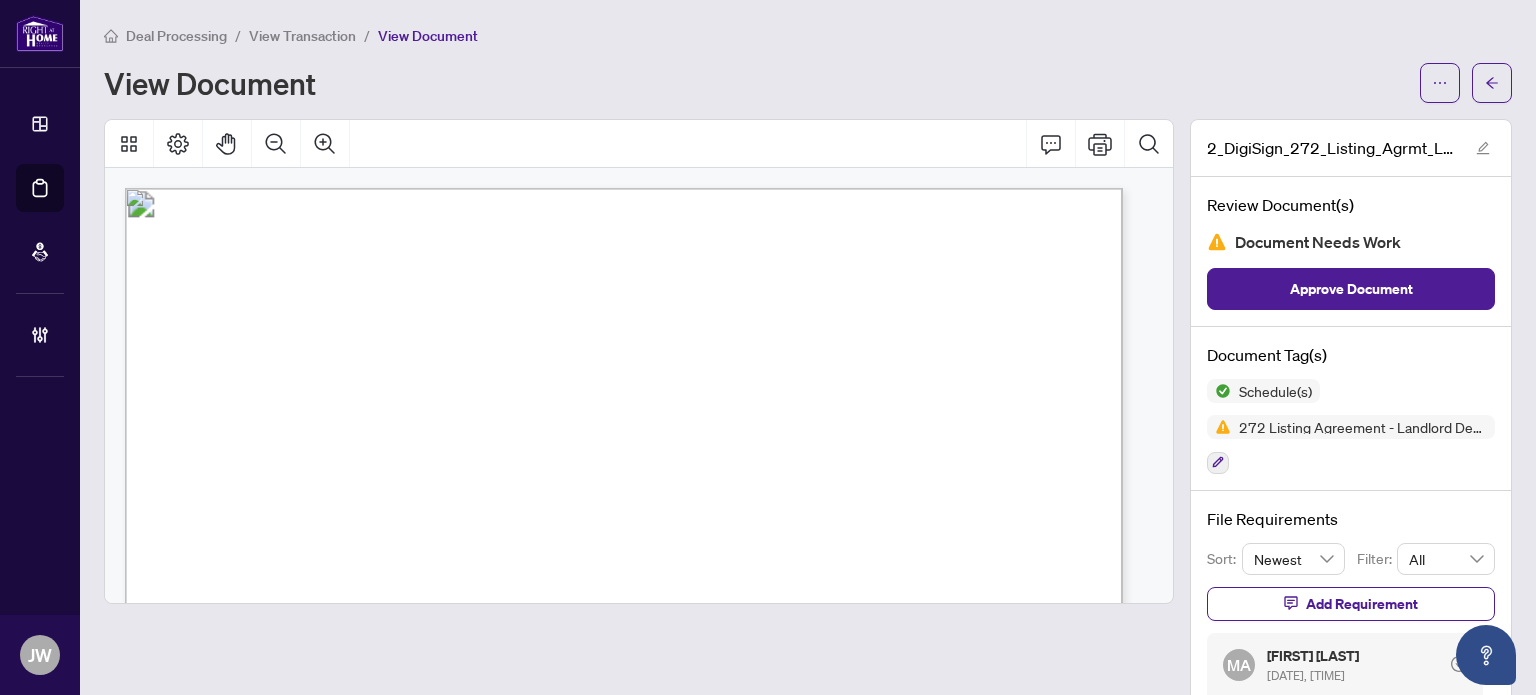 click on "View Transaction" at bounding box center (302, 36) 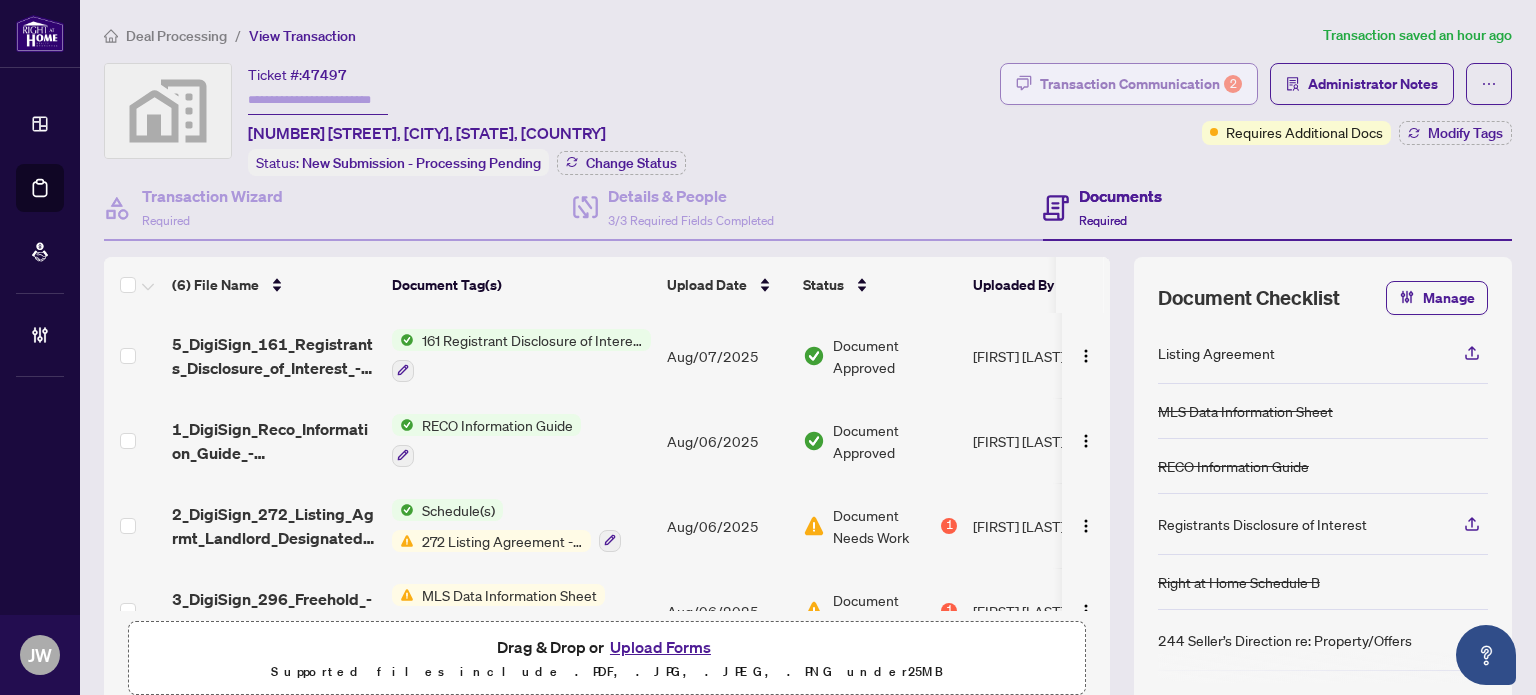 click on "Transaction Communication 2" at bounding box center (1141, 84) 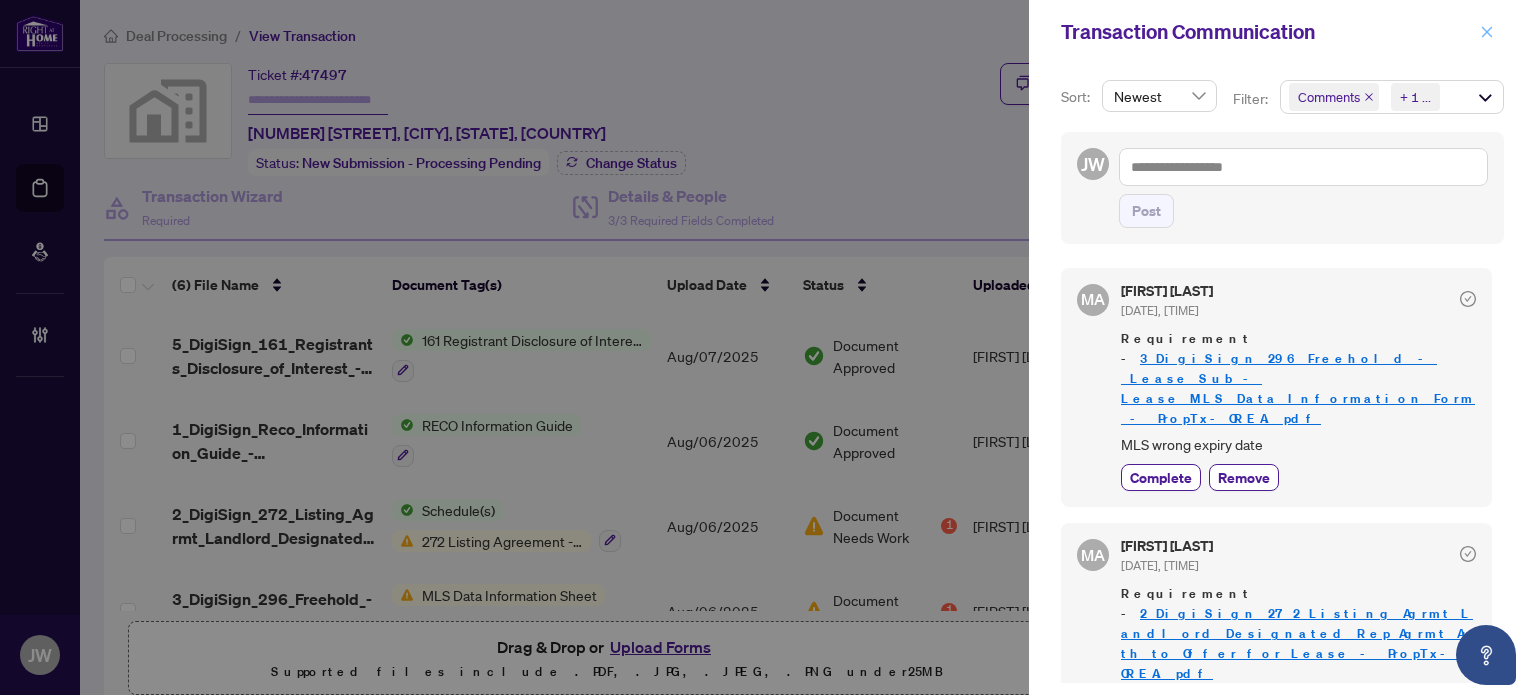 click 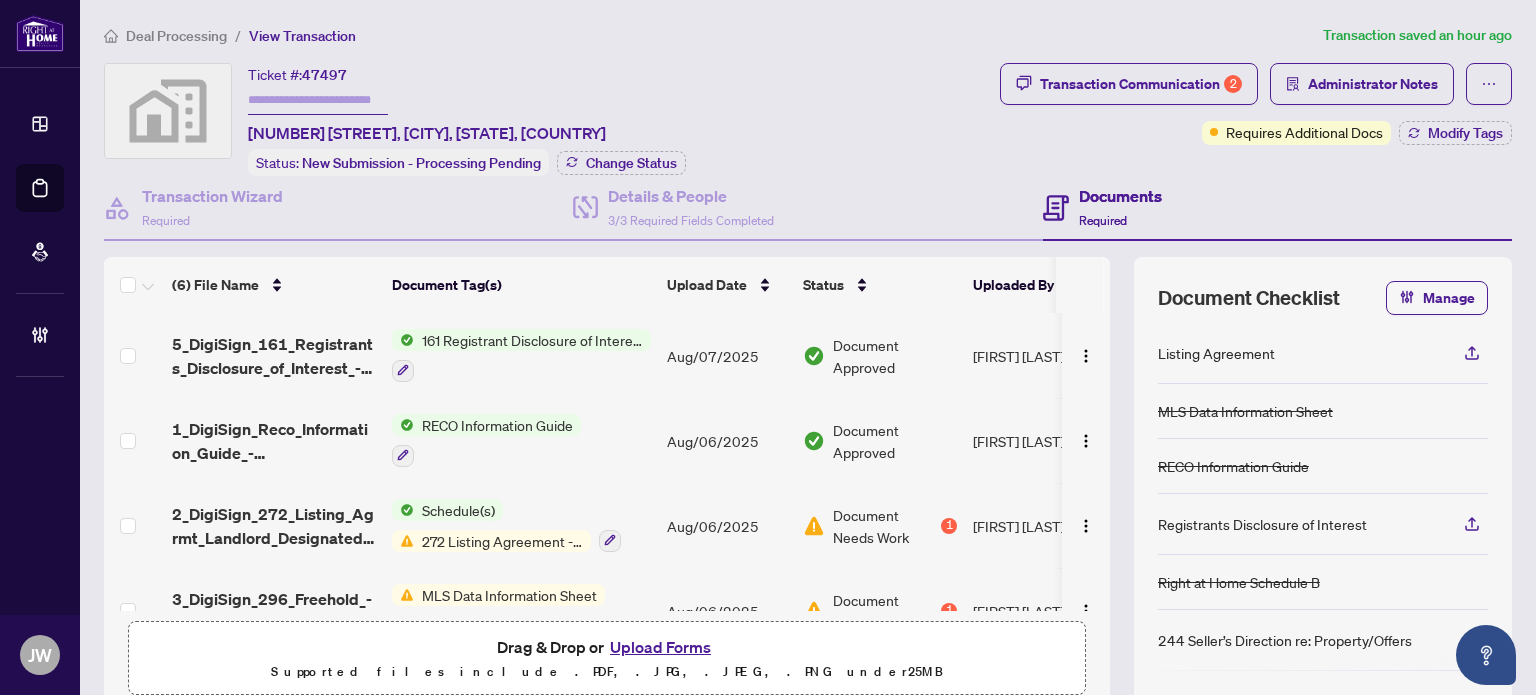 scroll, scrollTop: 100, scrollLeft: 0, axis: vertical 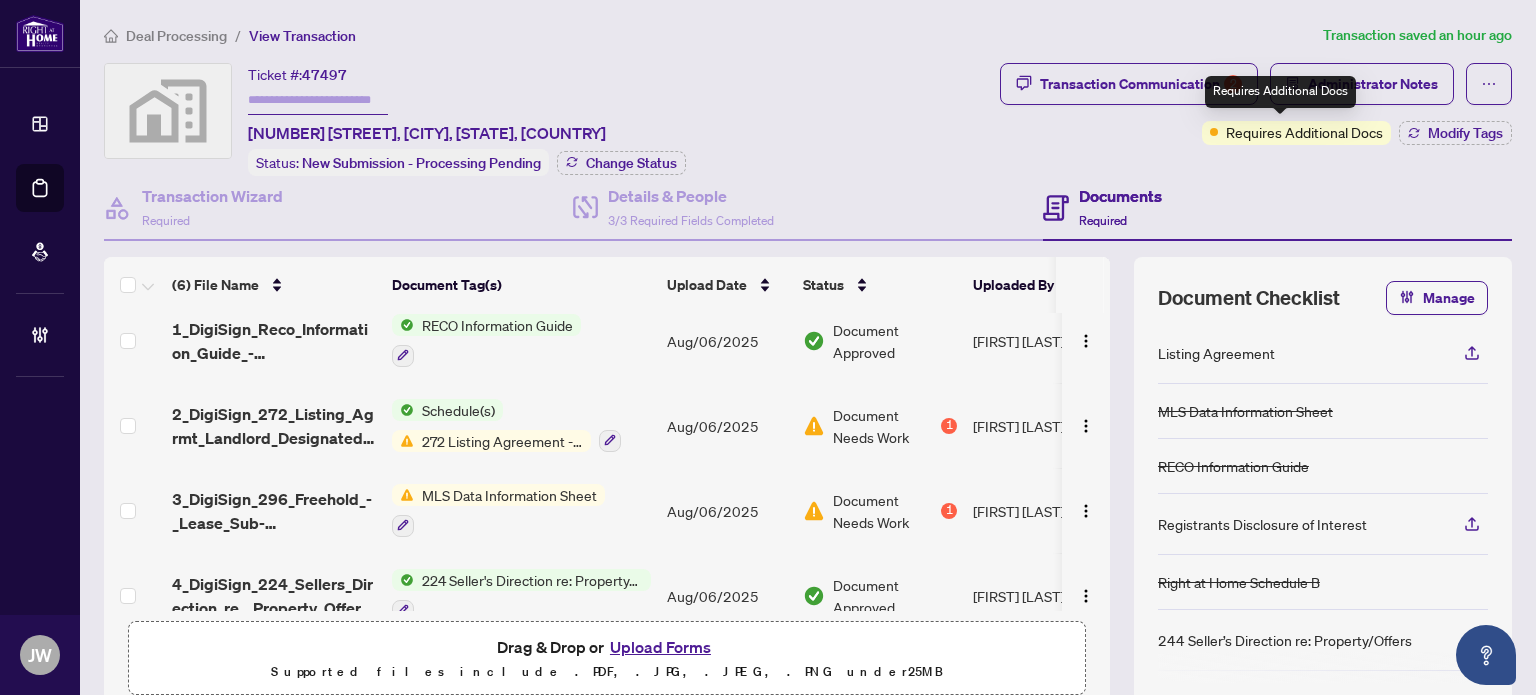 click on "Requires Additional Docs" at bounding box center (1304, 132) 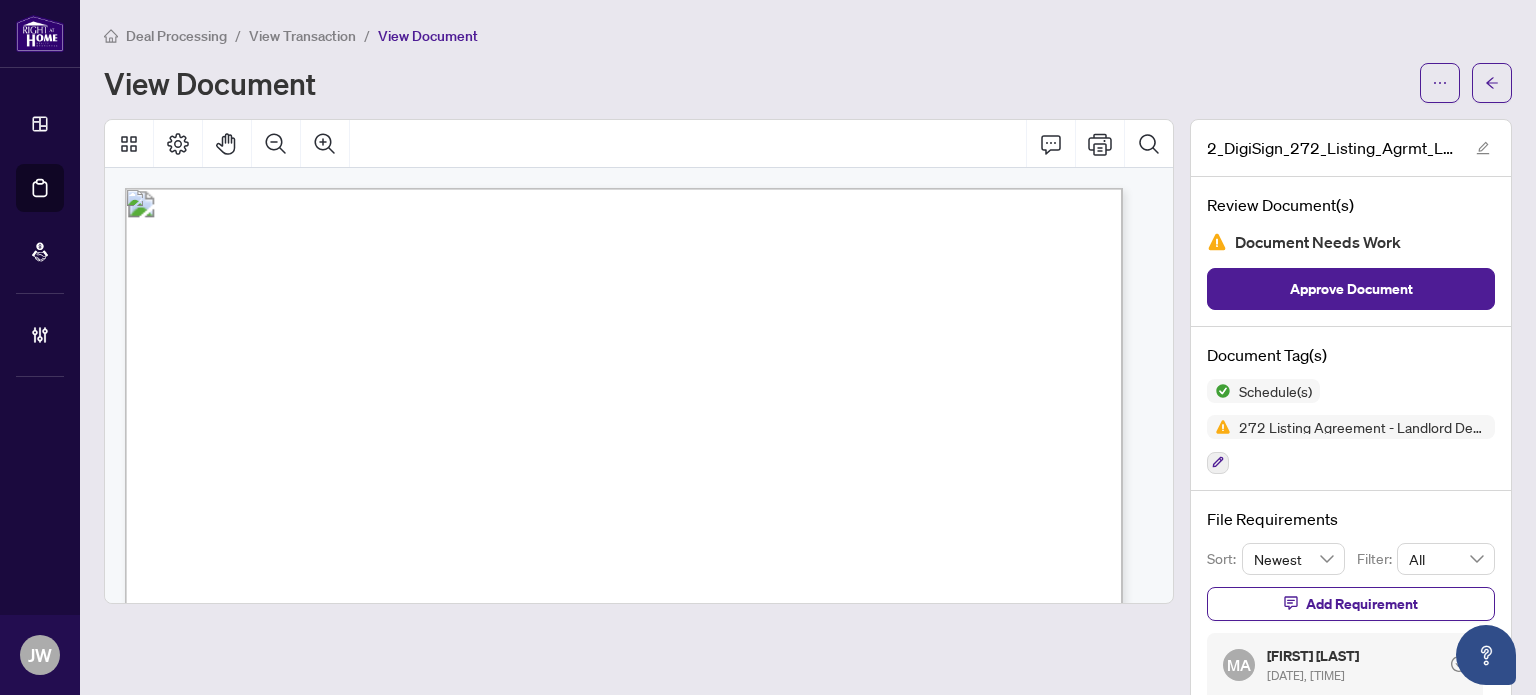 click on "Deal Processing" at bounding box center (176, 36) 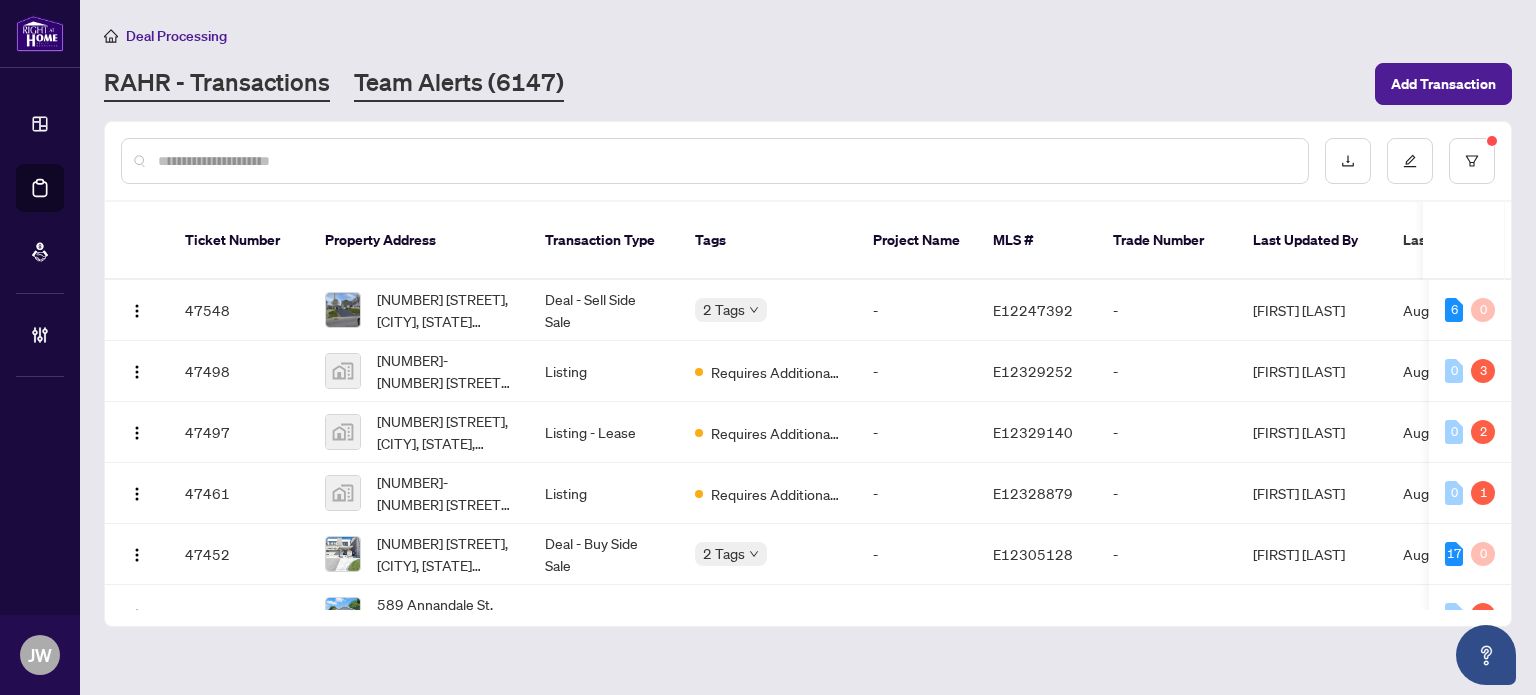 click on "Team Alerts   (6147)" at bounding box center [459, 84] 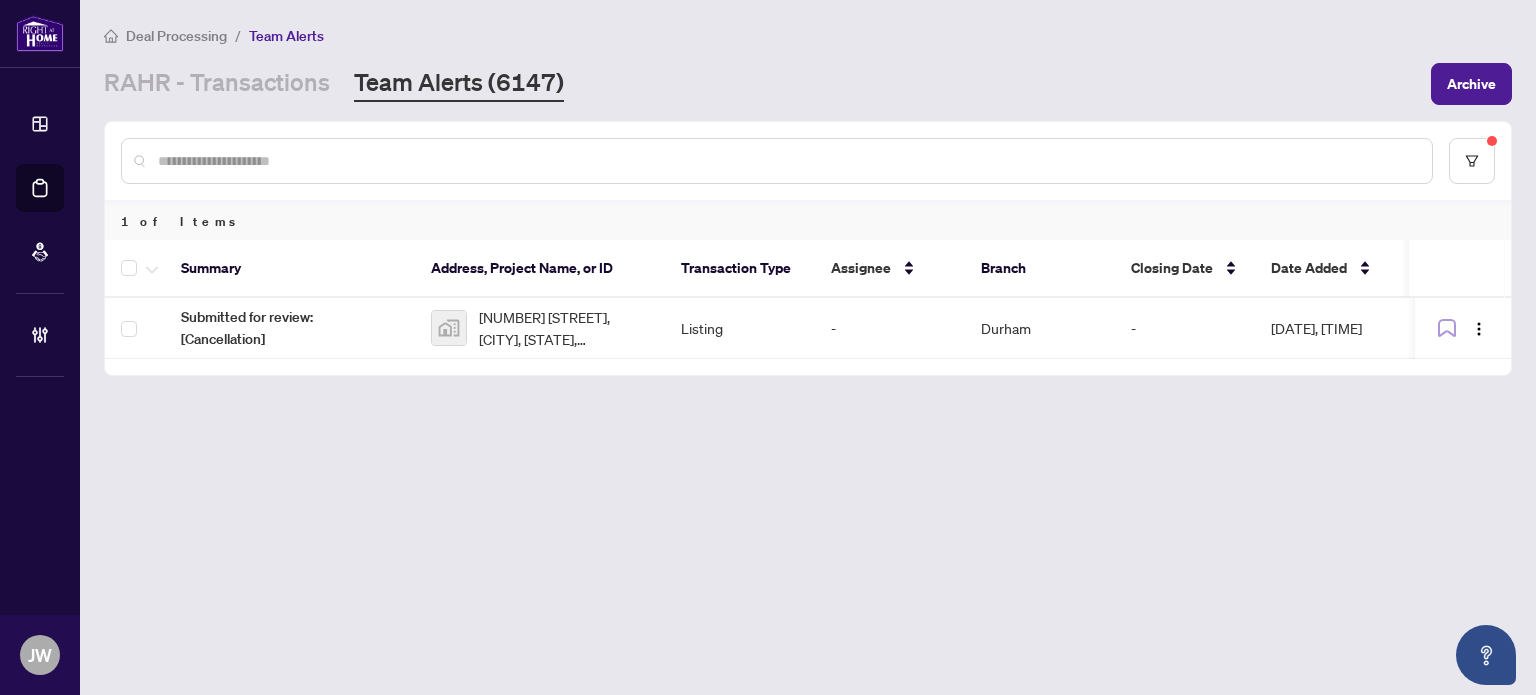 click on "Deal Processing" at bounding box center (176, 36) 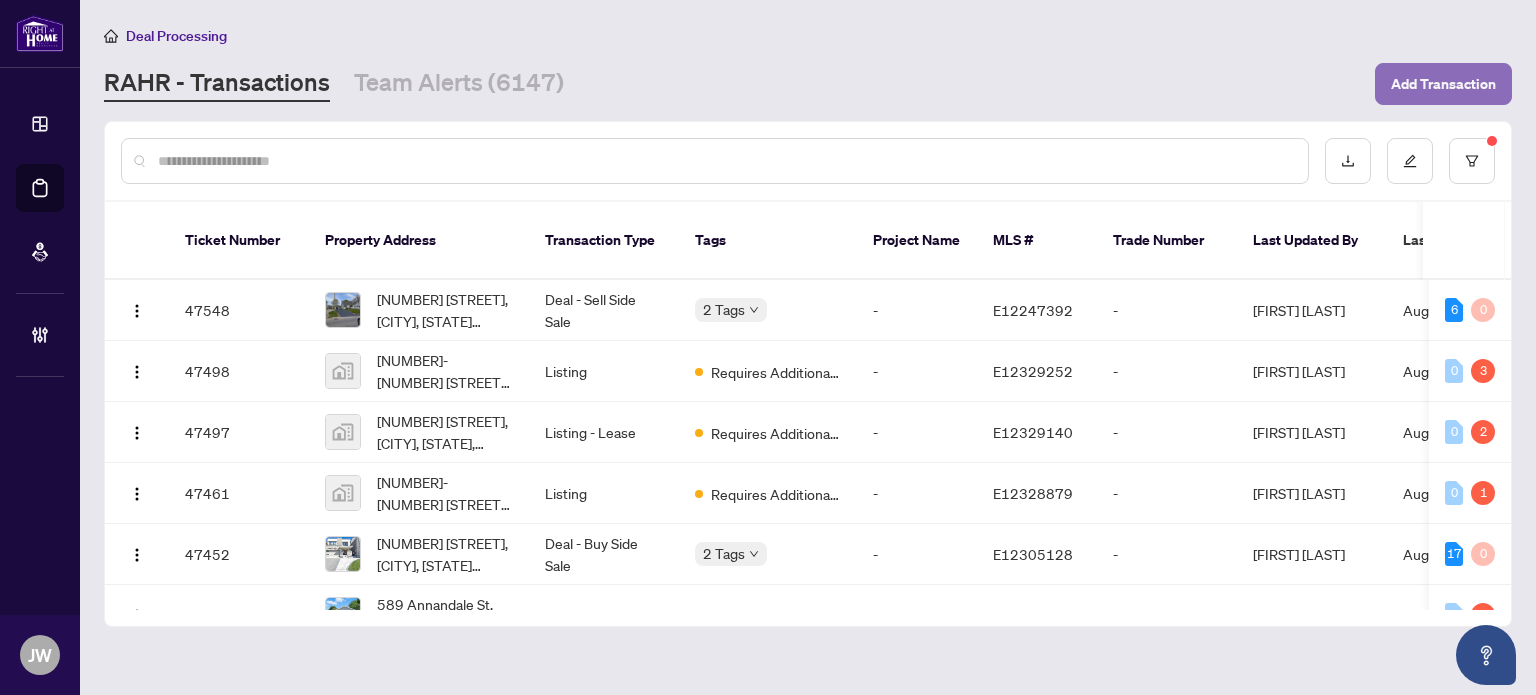 click on "Add Transaction" at bounding box center [1443, 84] 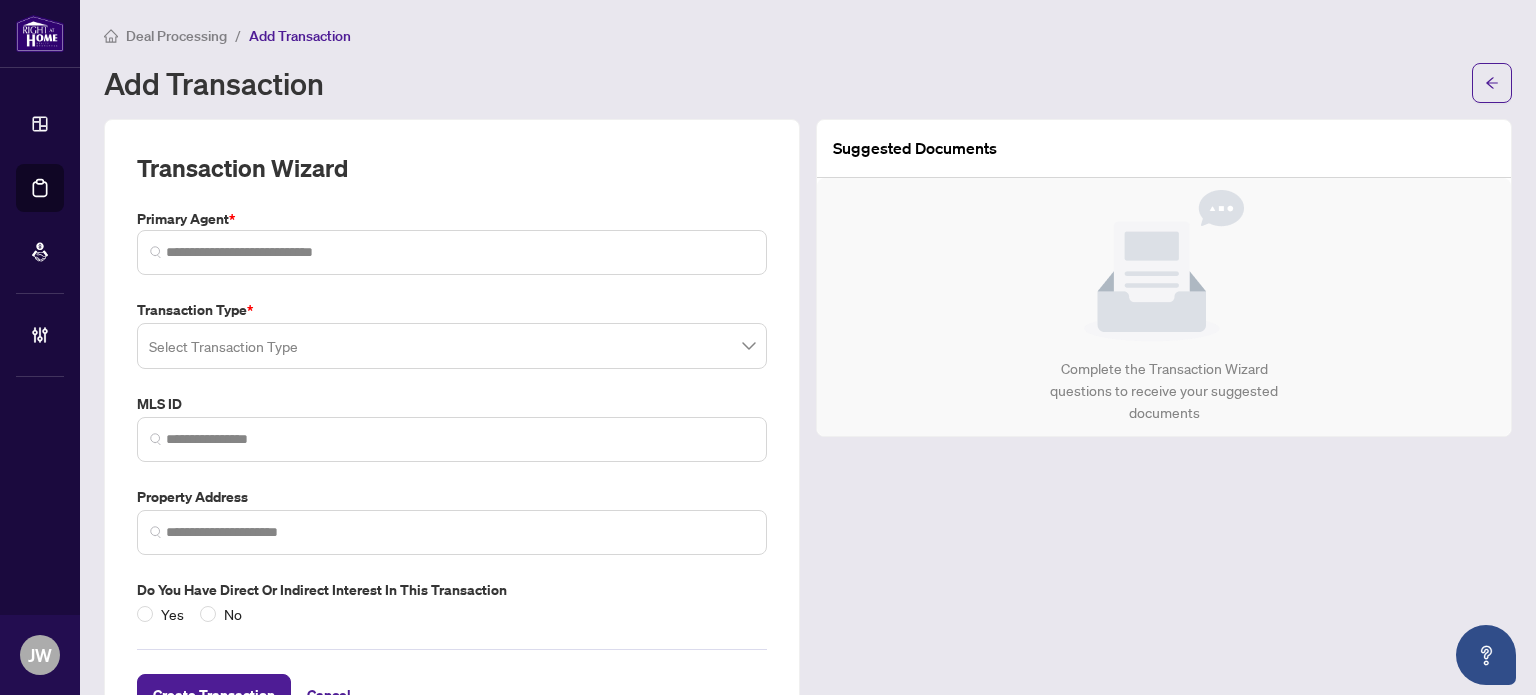 click at bounding box center [452, 346] 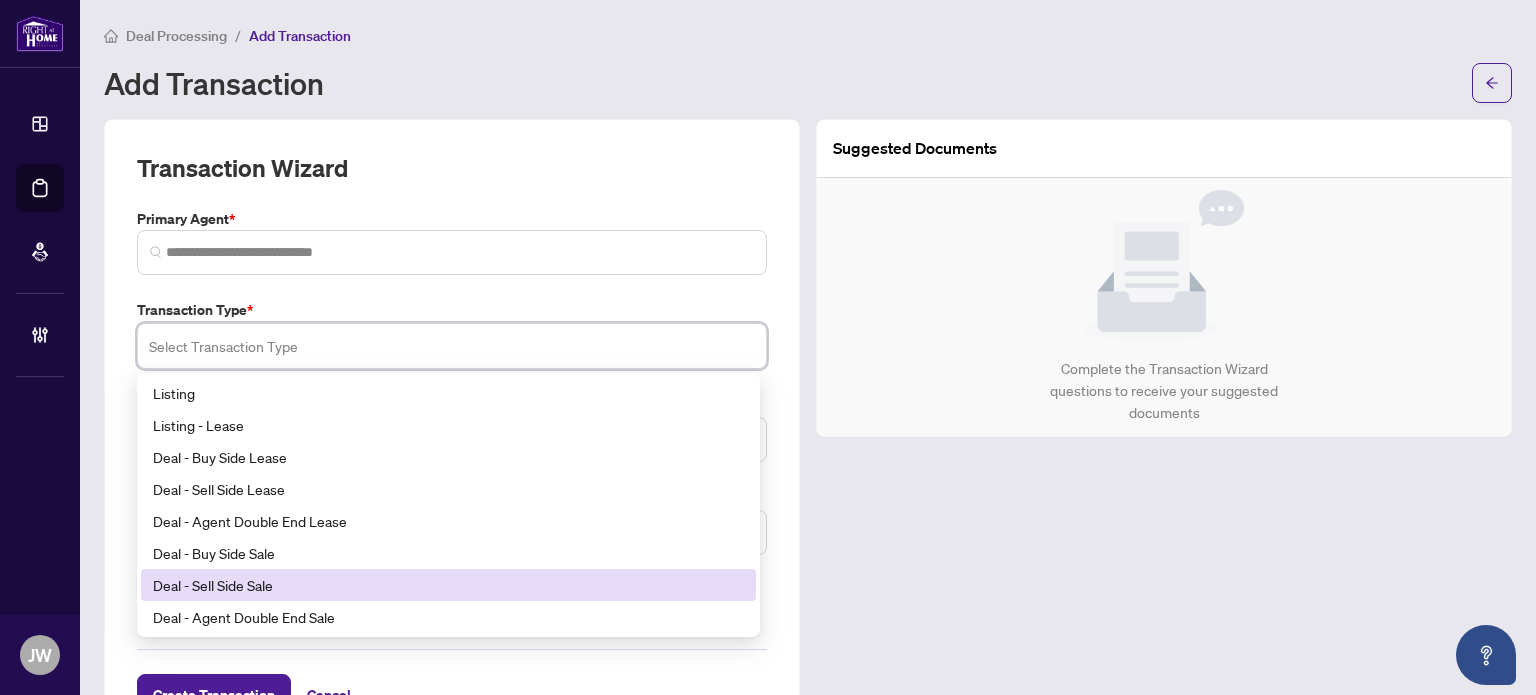 click on "Deal - Sell Side Sale" at bounding box center (448, 585) 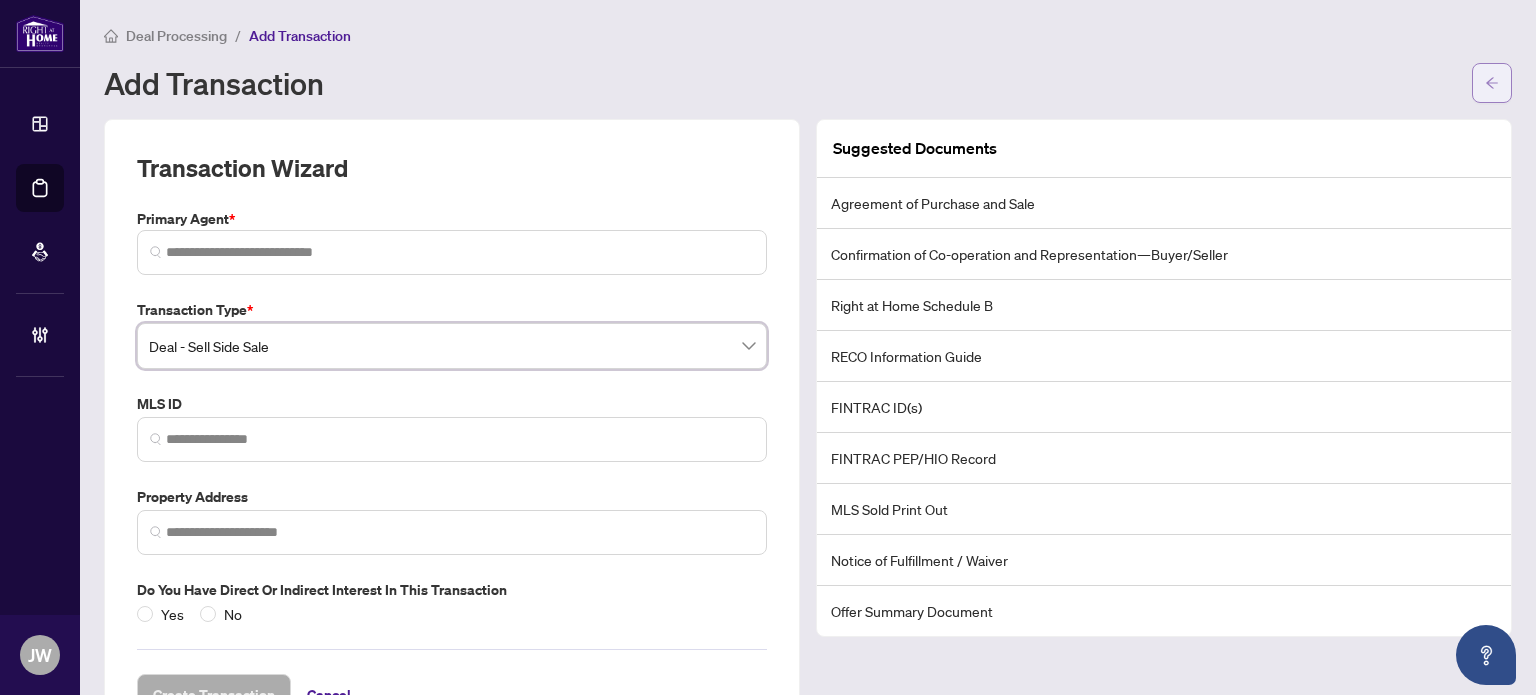 click 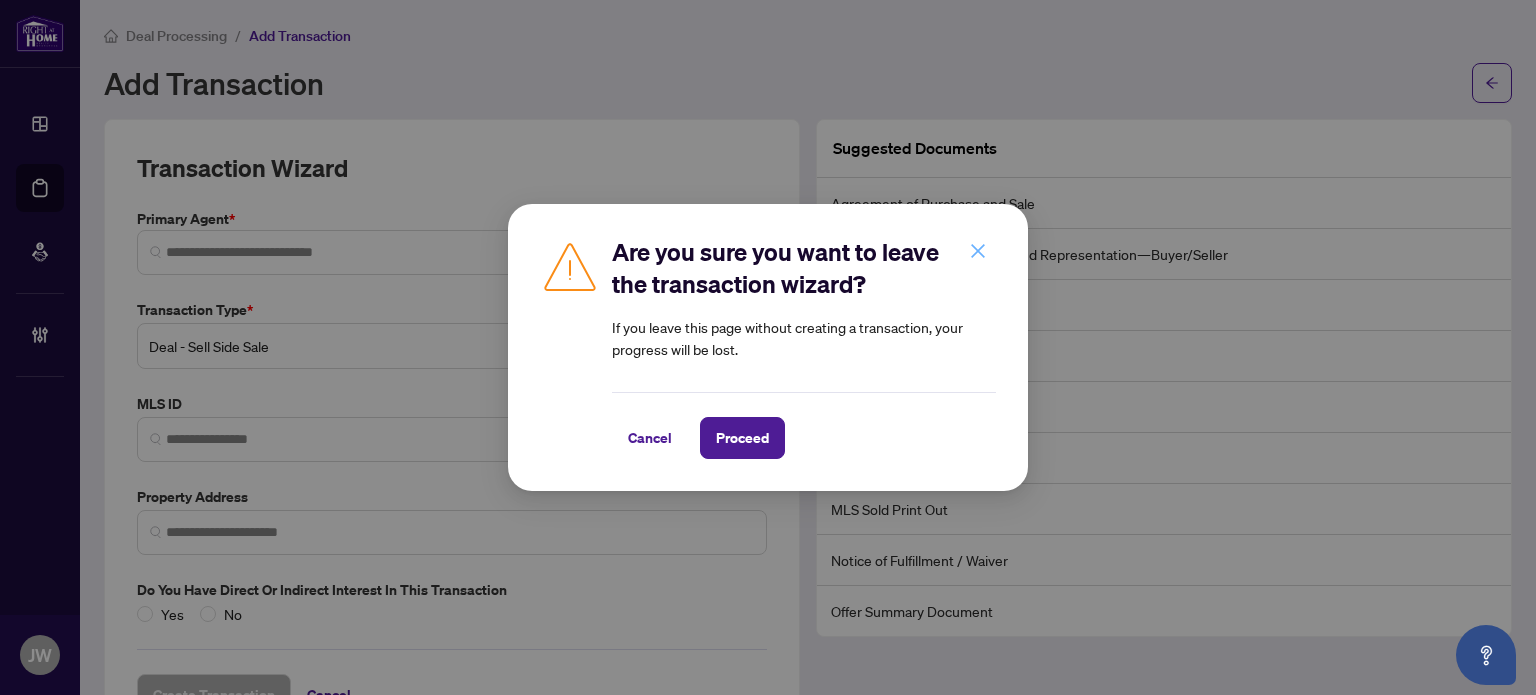 click 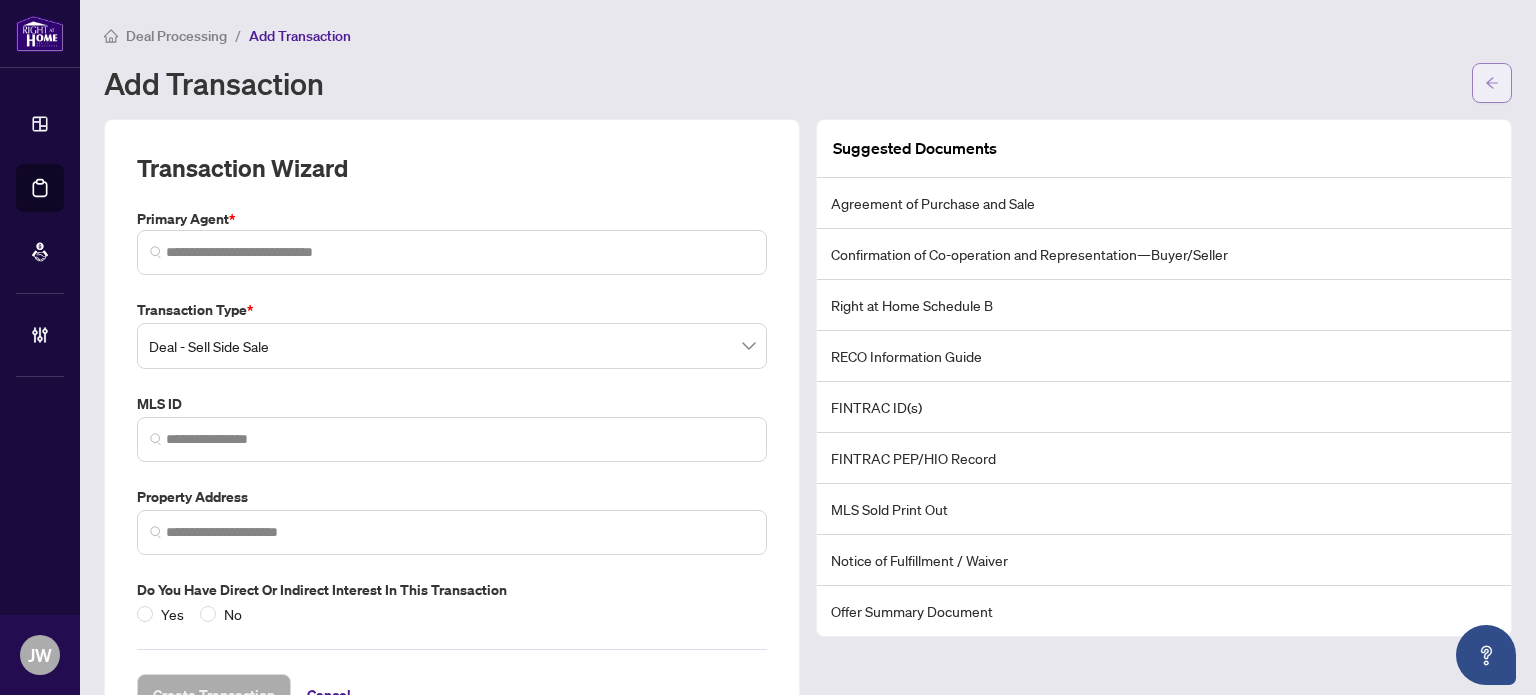 click at bounding box center (1492, 83) 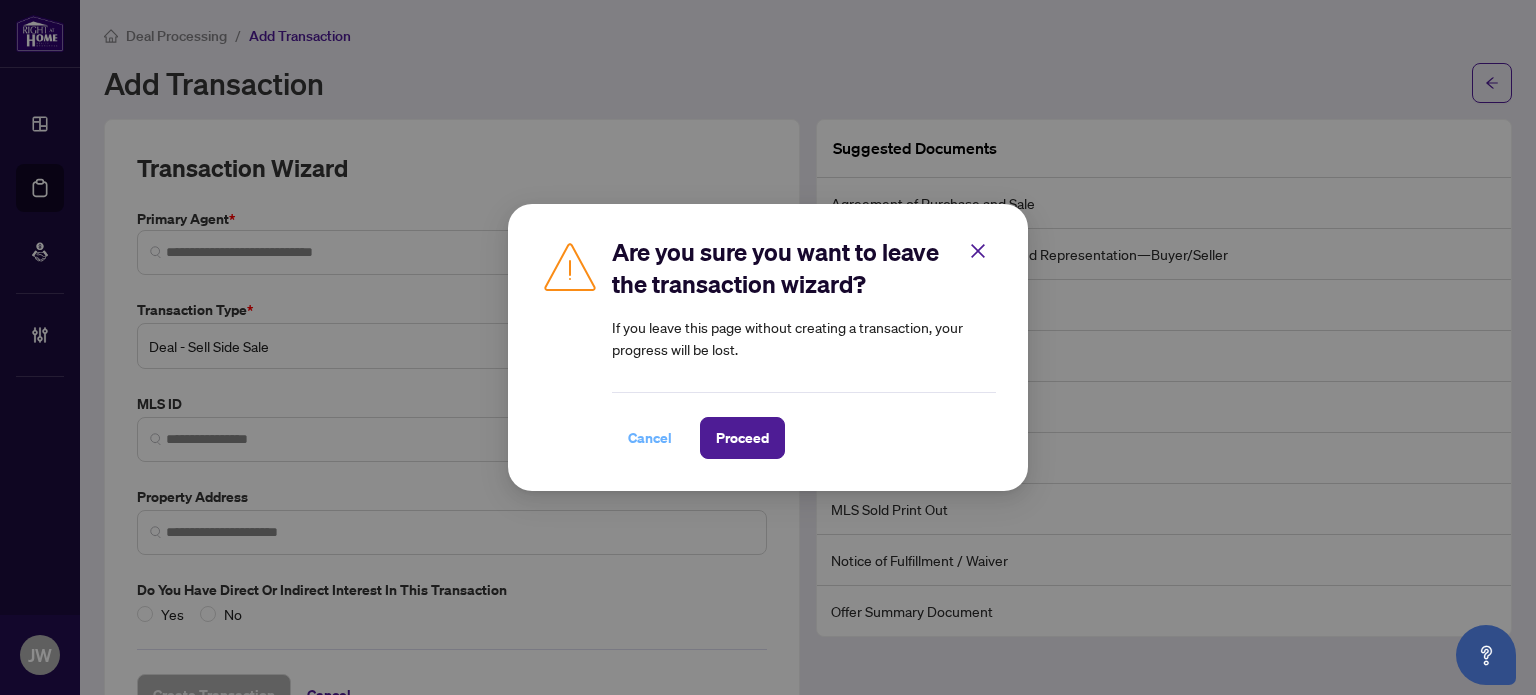 click on "Cancel" at bounding box center (650, 438) 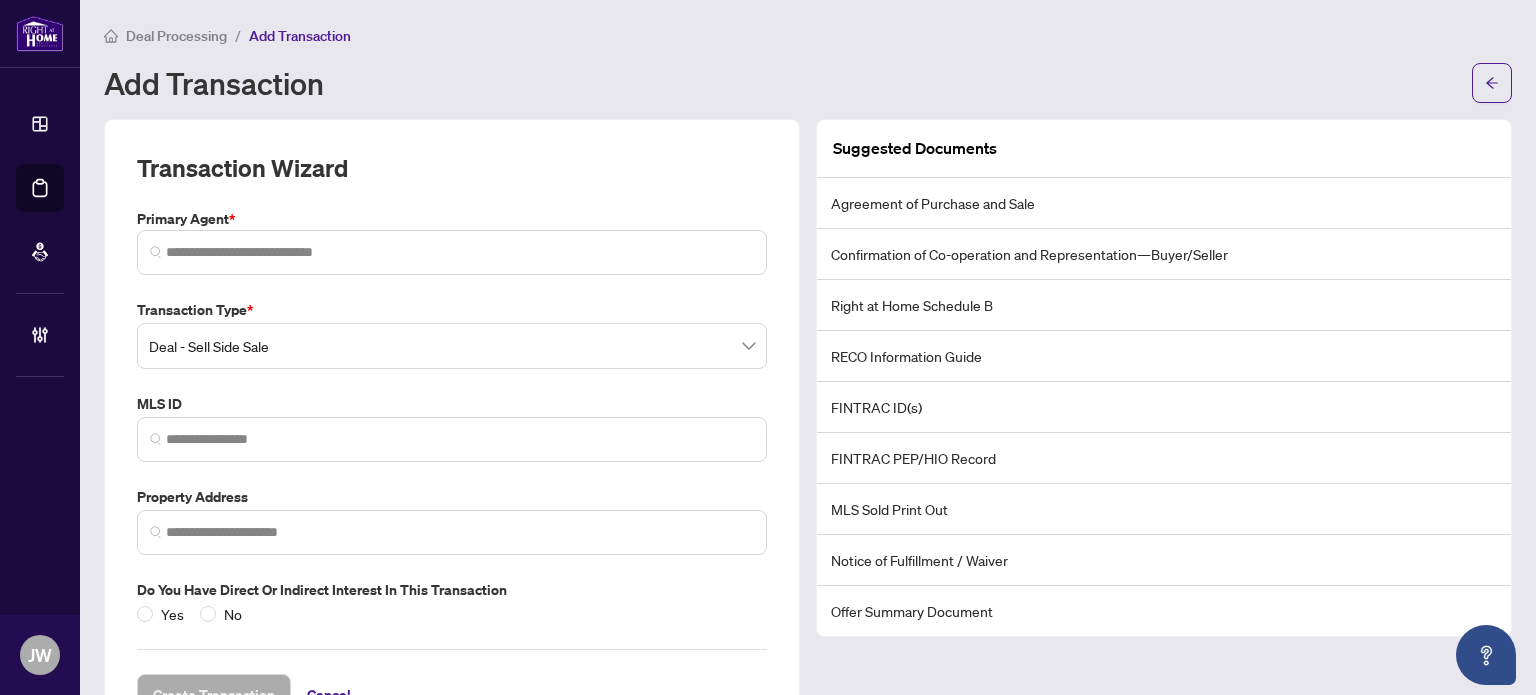 click on "Deal Processing / Add Transaction Add Transaction Transaction Wizard Primary Agent * Transaction Type * Deal - Sell Side Sale 18 19 20 Listing Listing - Lease Deal - Buy Side Lease Deal - Sell Side Lease Deal - Agent Double End Lease Deal - Buy Side Sale Deal - Sell Side Sale Deal - Agent Double End Sale Deal - Sell Side Assignment Deal - Buy Side Assignment MLS ID Property Address Do you have direct or indirect interest in this transaction Yes No Create Transaction Cancel Suggested Documents Agreement of Purchase and Sale Confirmation of Co-operation and Representation—Buyer/Seller Right at Home Schedule B RECO Information Guide FINTRAC ID(s) FINTRAC PEP/HIO Record MLS Sold Print Out Notice of Fulfillment / Waiver Offer Summary Document" at bounding box center [808, 347] 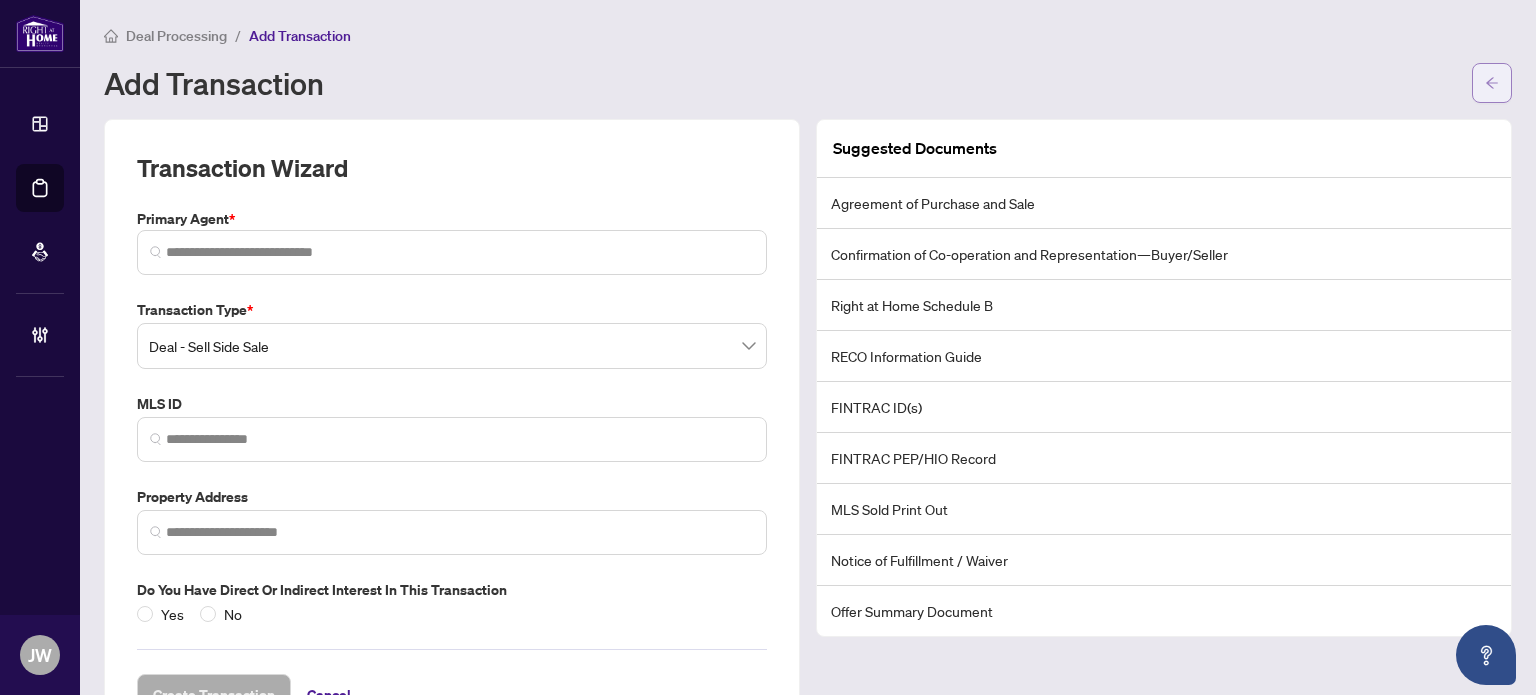 click 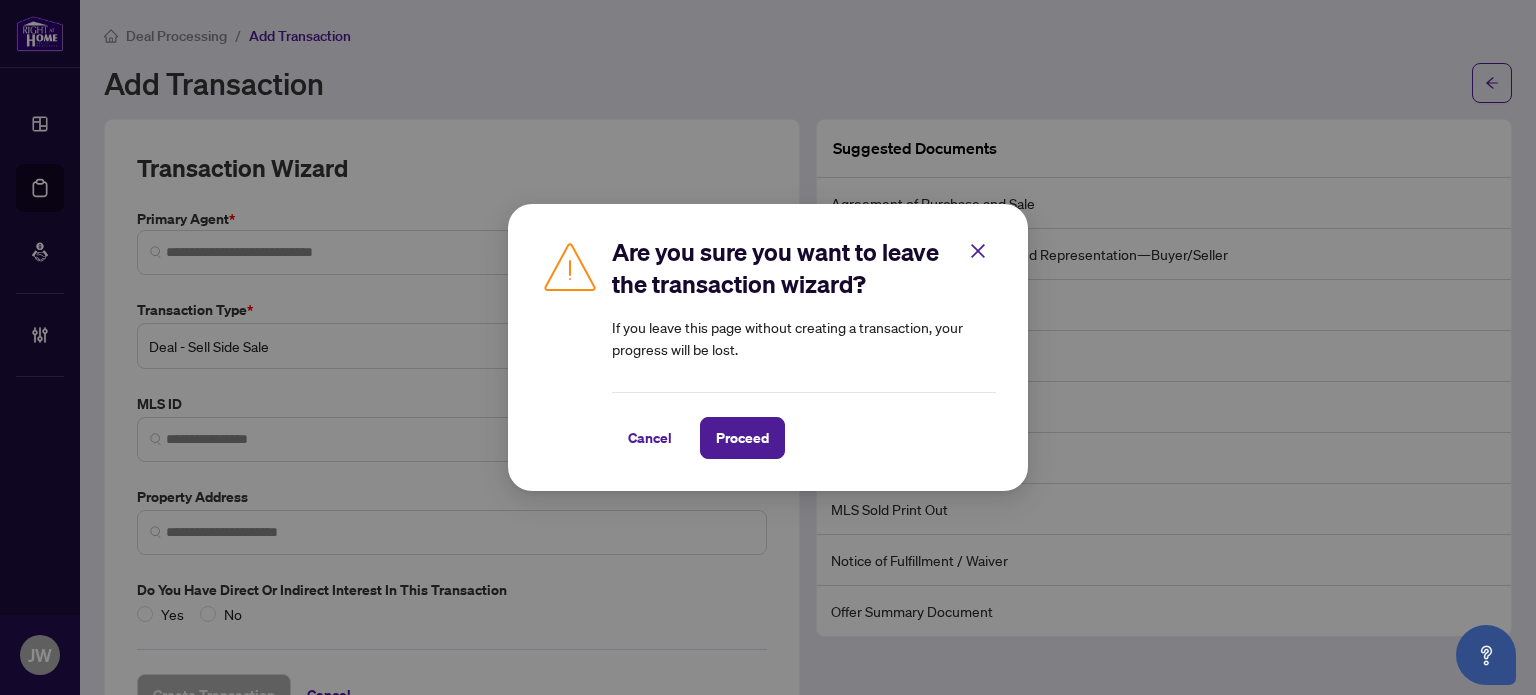click on "Proceed" at bounding box center [742, 438] 